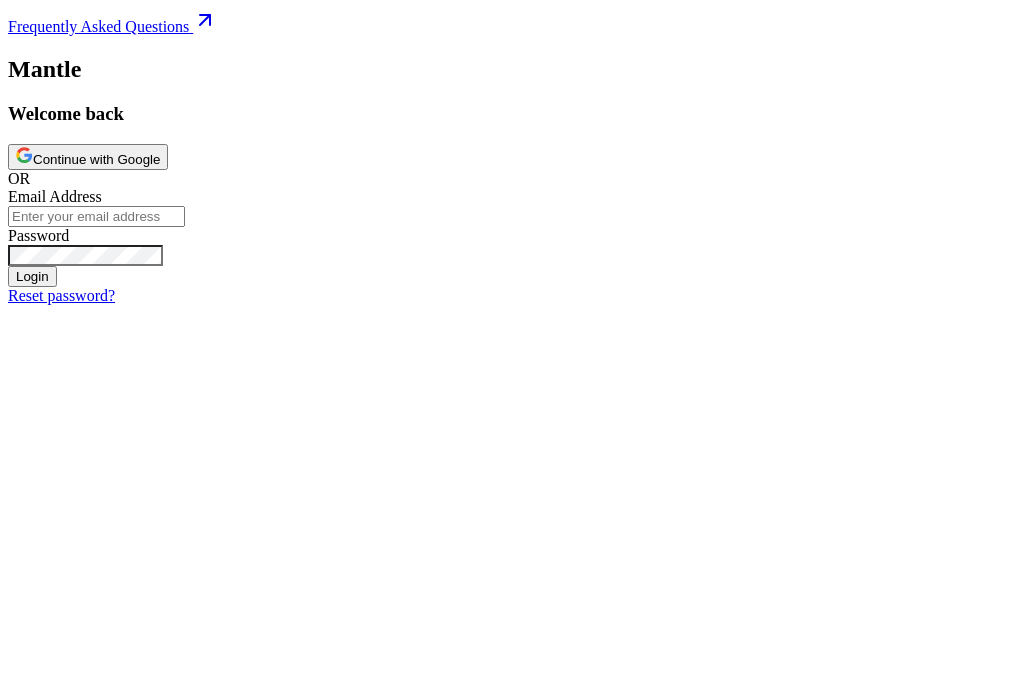 scroll, scrollTop: 0, scrollLeft: 0, axis: both 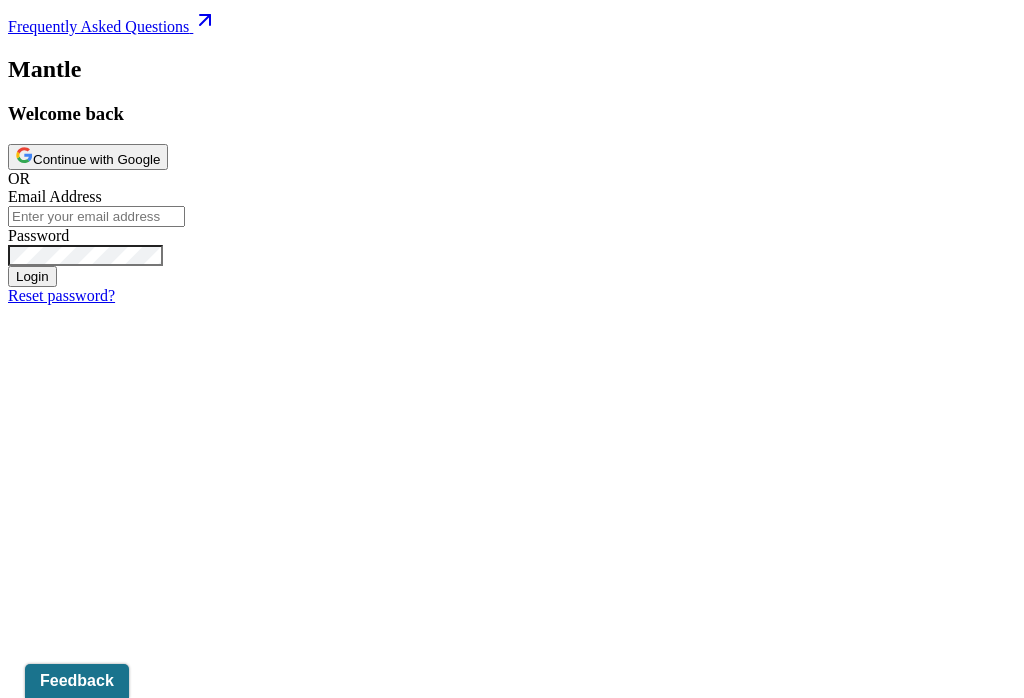 click on "Continue with Google" at bounding box center (88, 157) 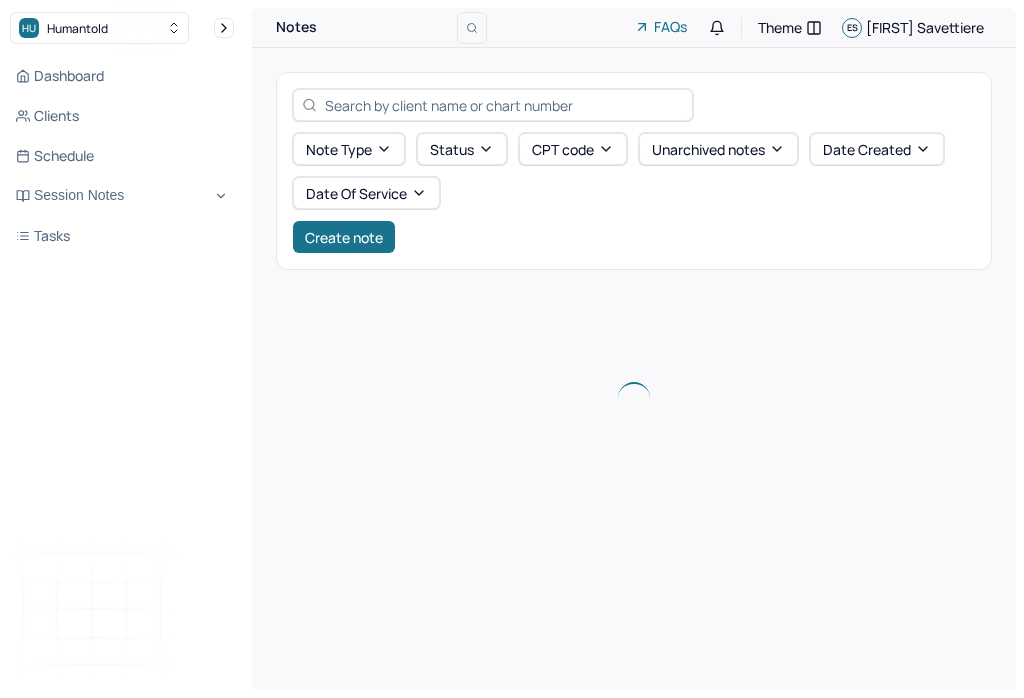 scroll, scrollTop: 0, scrollLeft: 0, axis: both 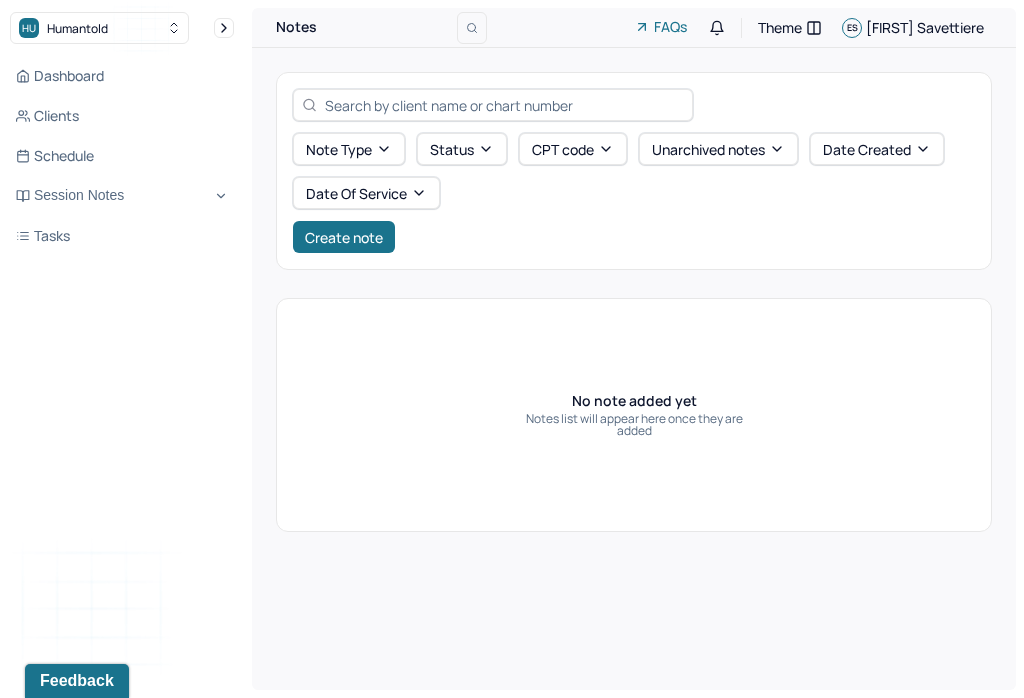click on "Create note" at bounding box center [344, 237] 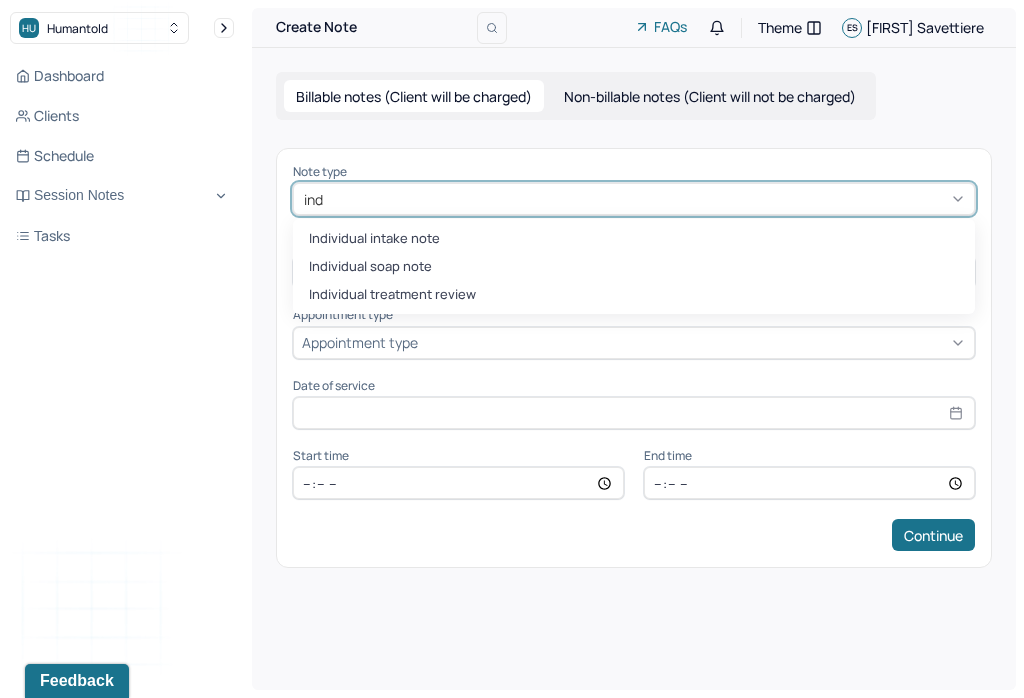 click on "Individual soap note" at bounding box center (634, 267) 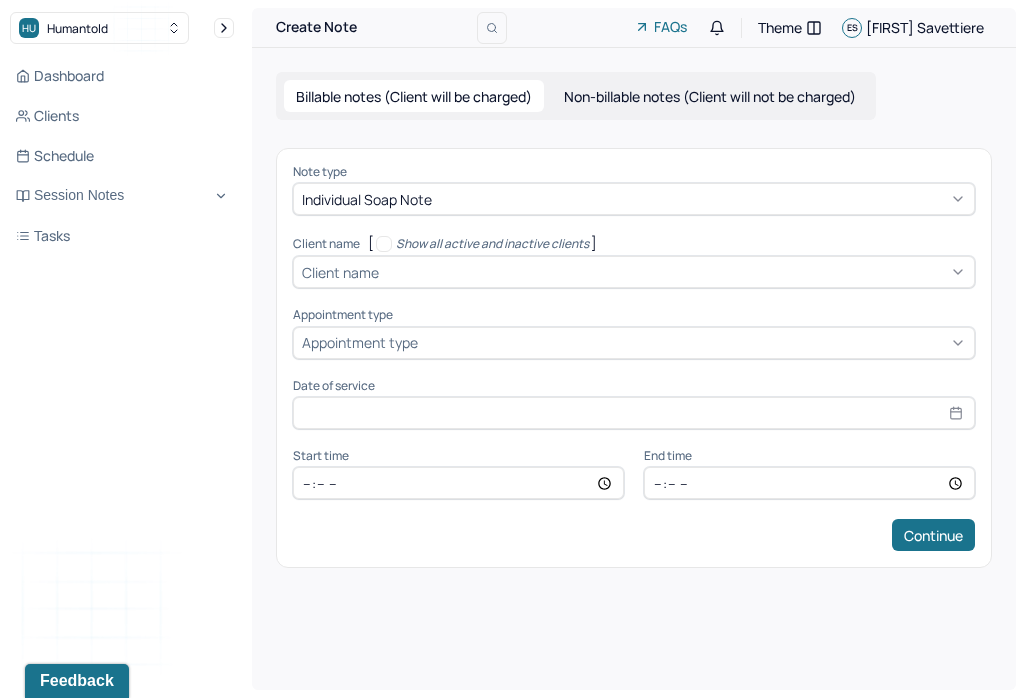 type 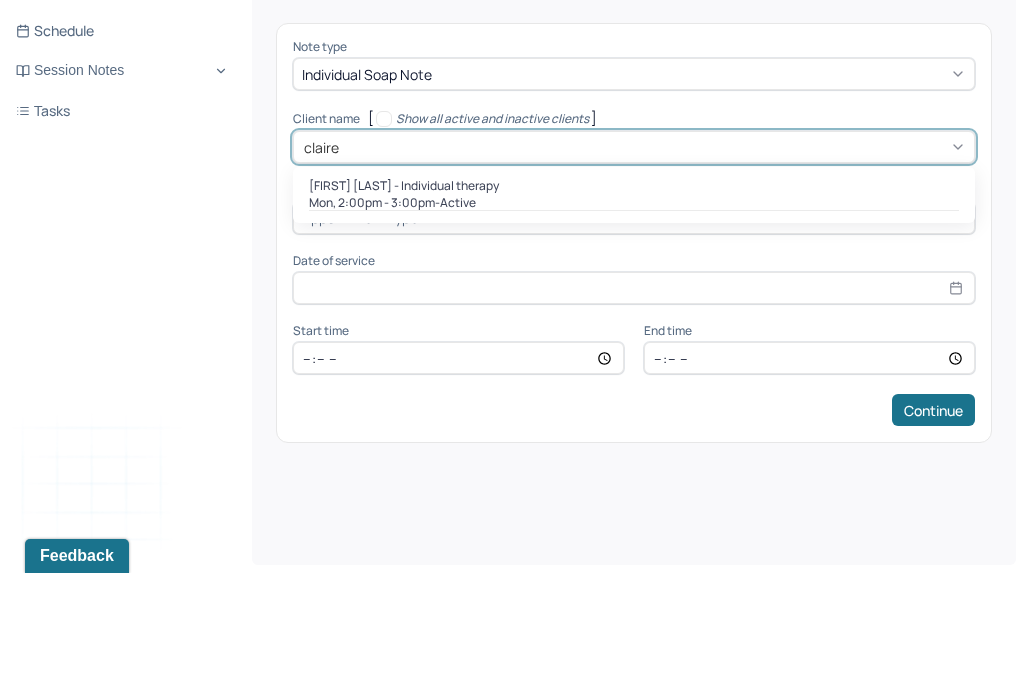 click on "[FIRST] [LAST] - Individual therapy" at bounding box center (404, 311) 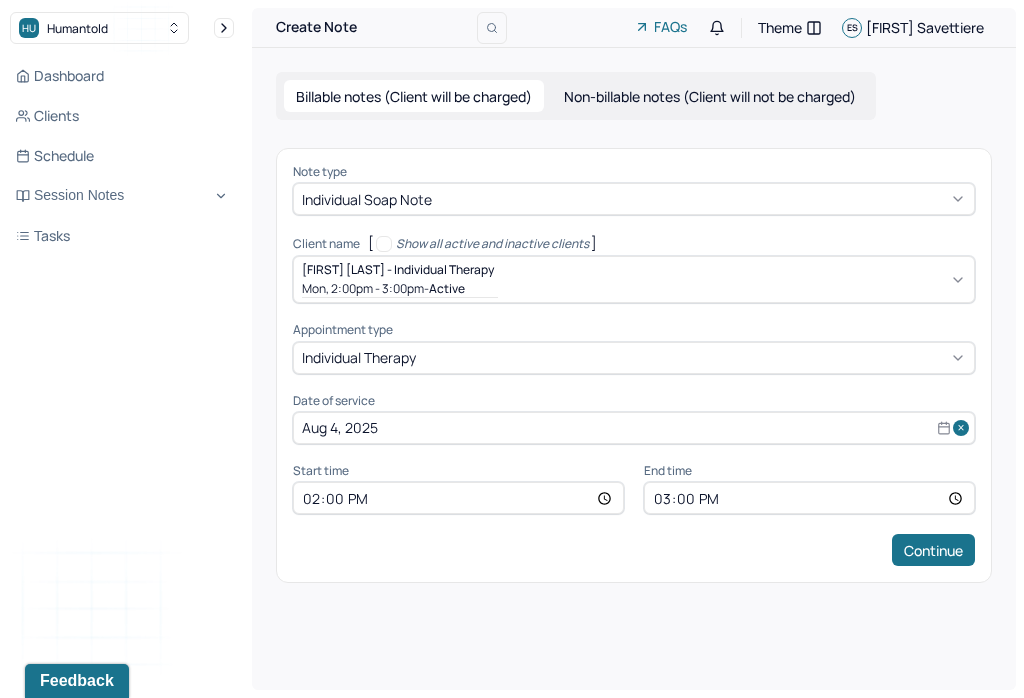click on "15:00" at bounding box center [809, 498] 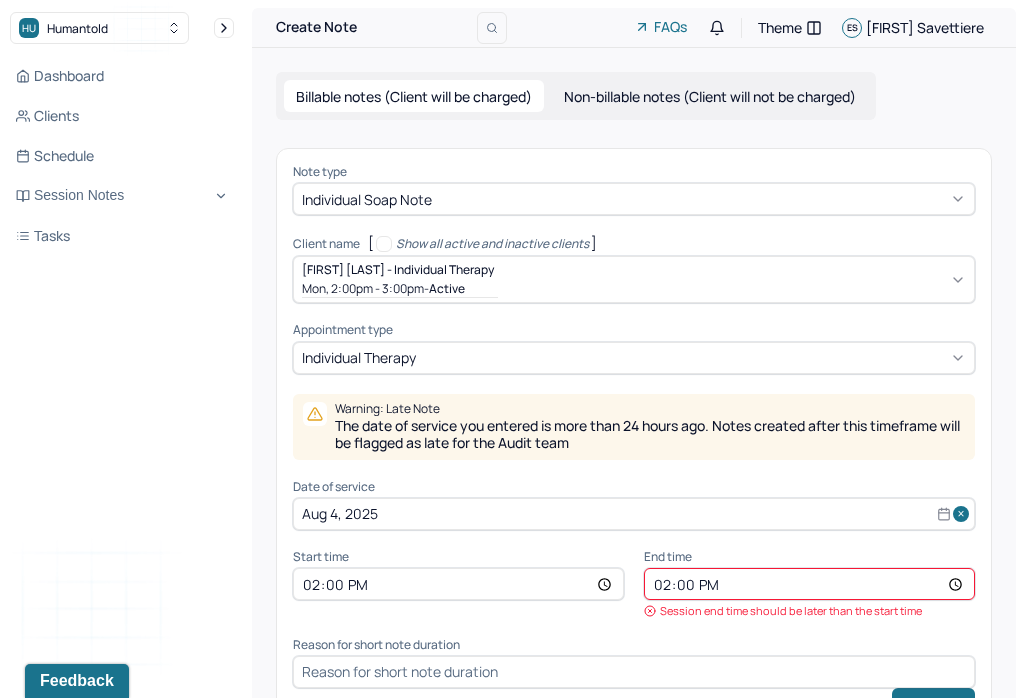 type on "[TIME]" 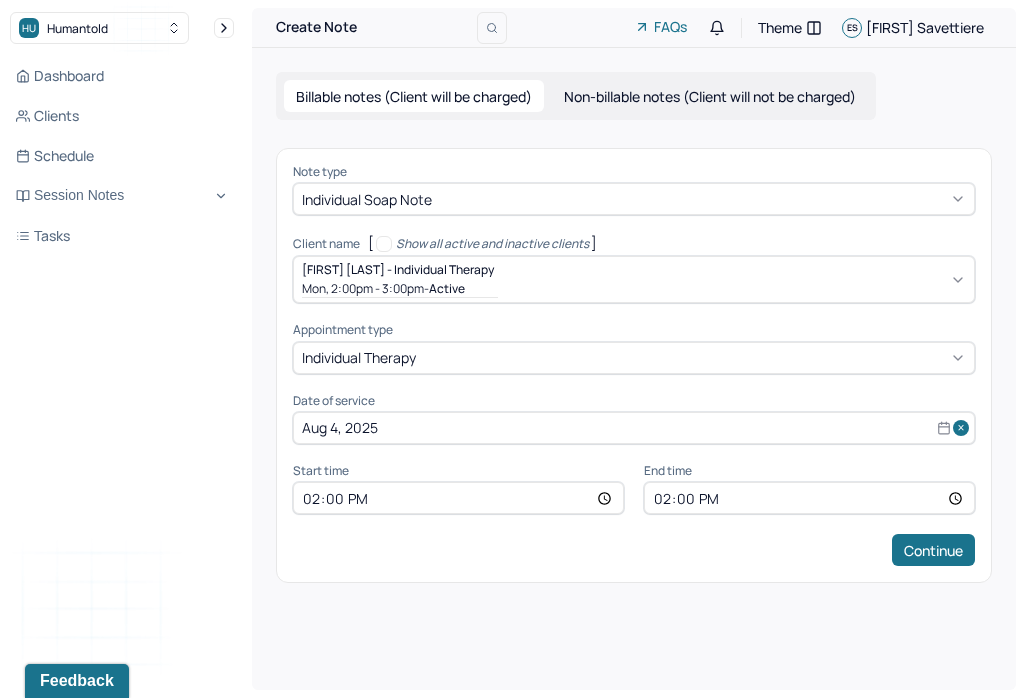 click on "Continue" at bounding box center (933, 550) 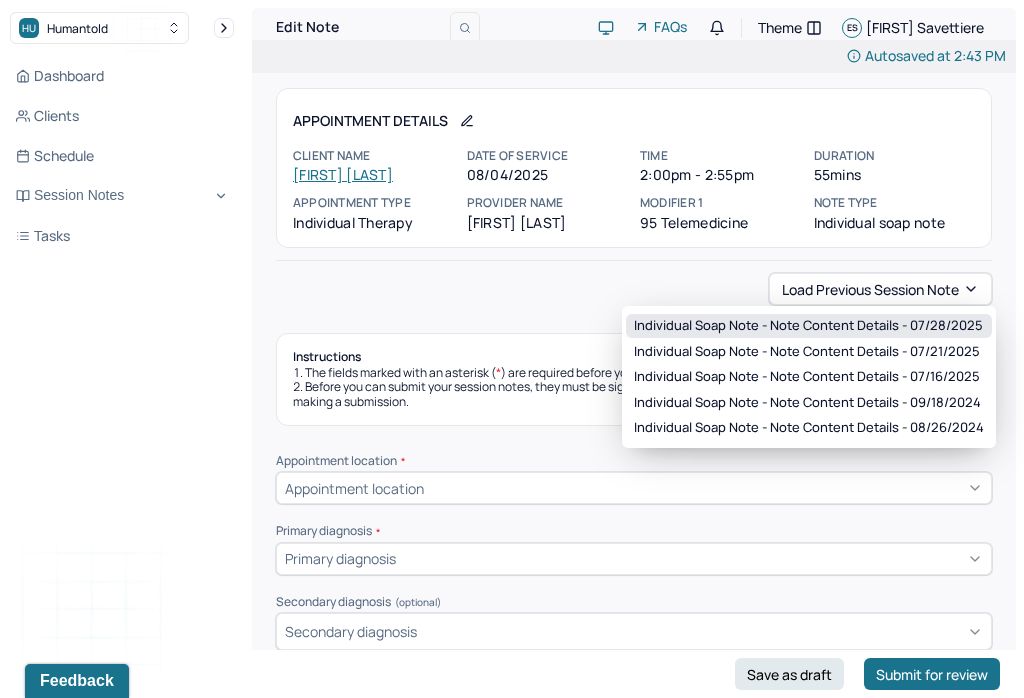 click on "Individual soap note   - Note content Details -   07/28/2025" at bounding box center [808, 326] 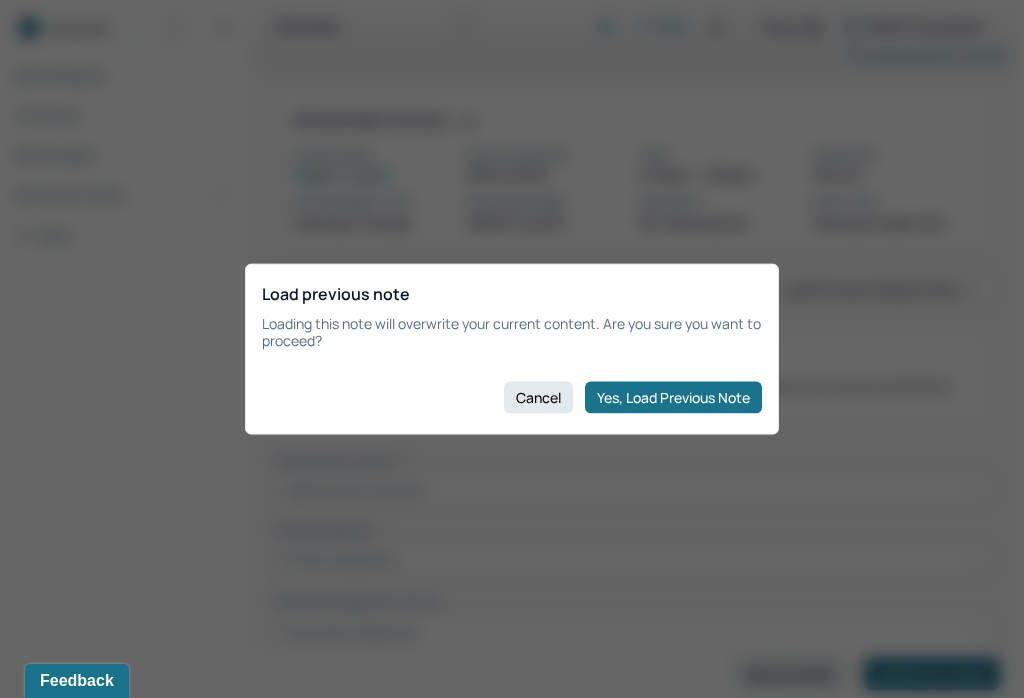 click on "Yes, Load Previous Note" at bounding box center [673, 397] 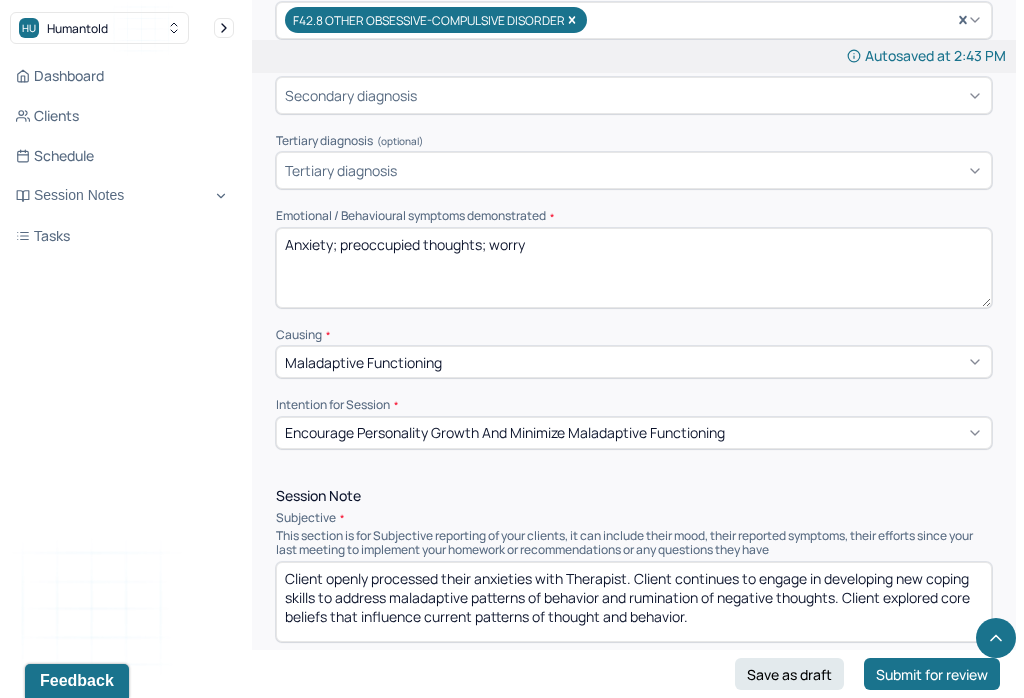 scroll, scrollTop: 750, scrollLeft: 0, axis: vertical 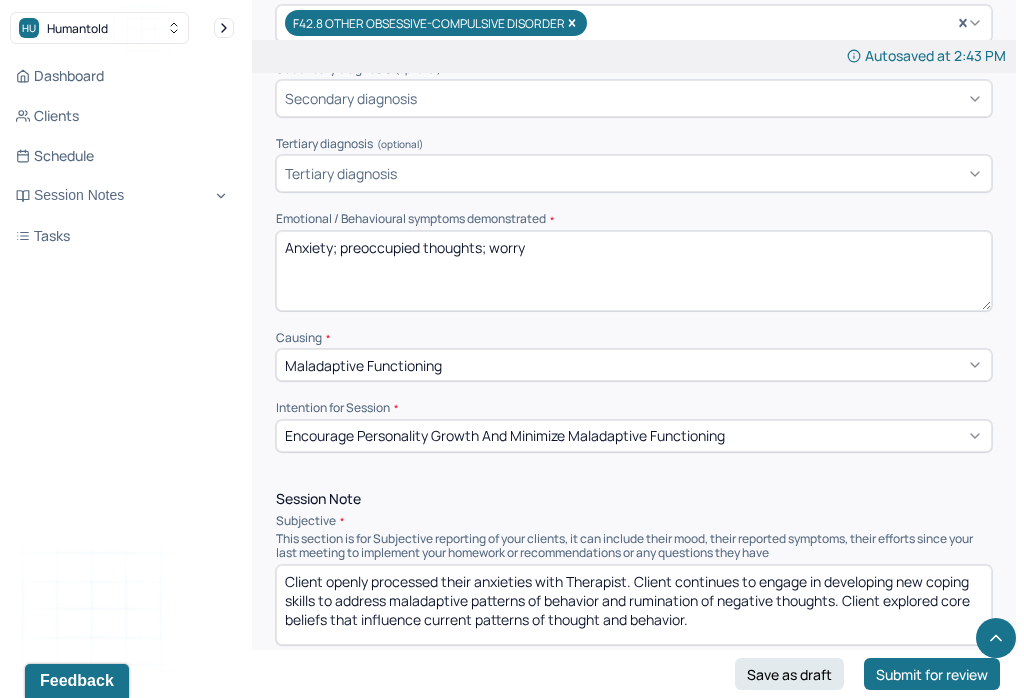 click on "Anxiety; preoccupied thoughts; worry" at bounding box center (634, 271) 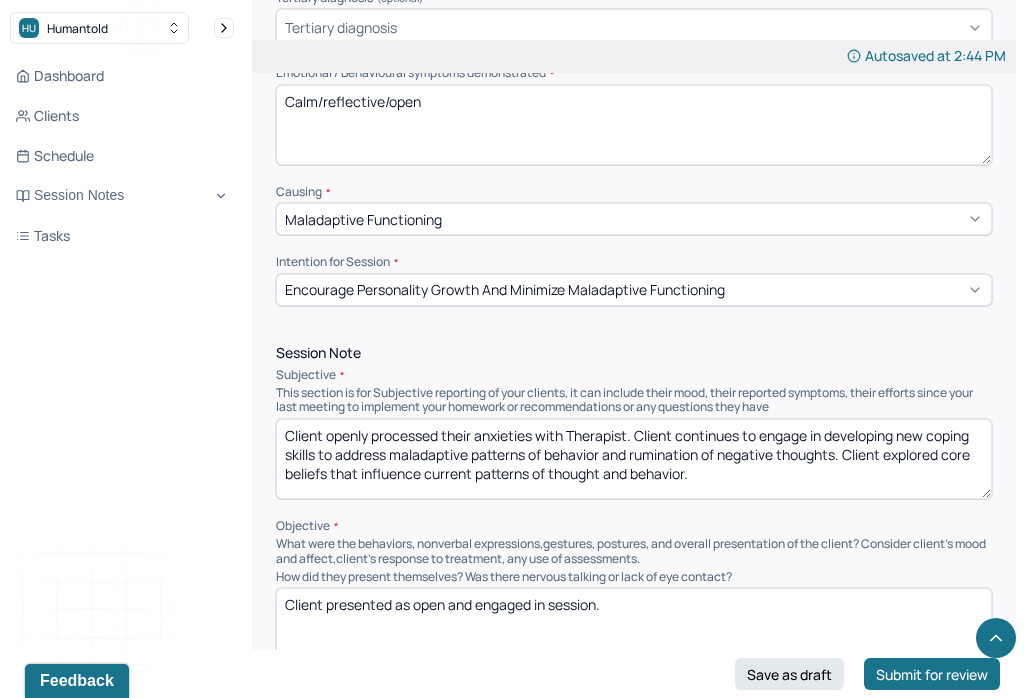 scroll, scrollTop: 903, scrollLeft: 0, axis: vertical 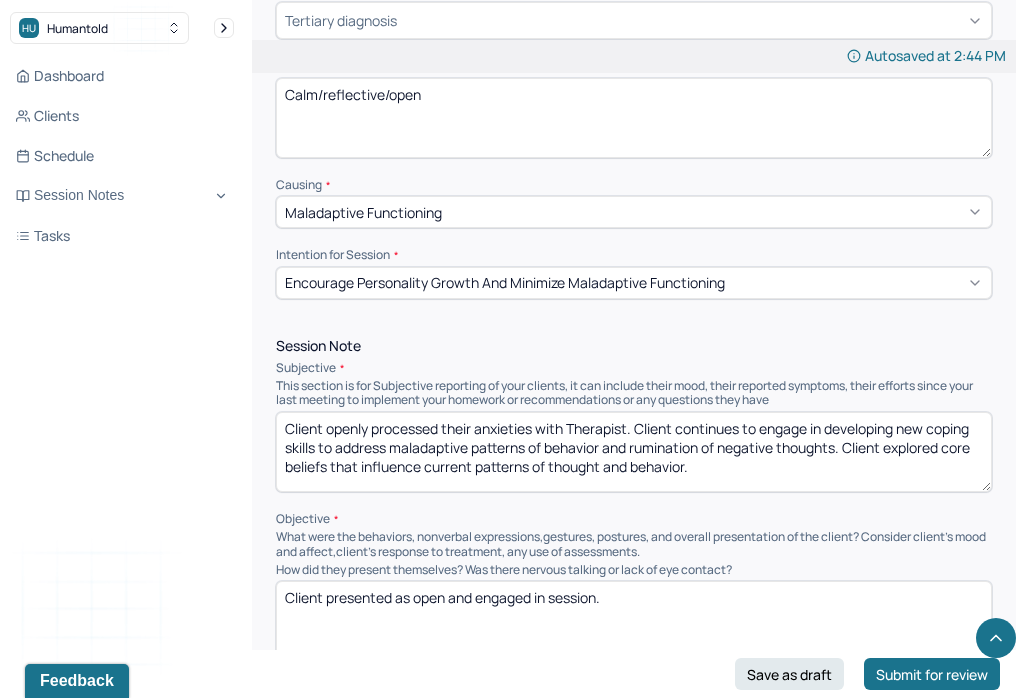 type on "Calm/reflective/open" 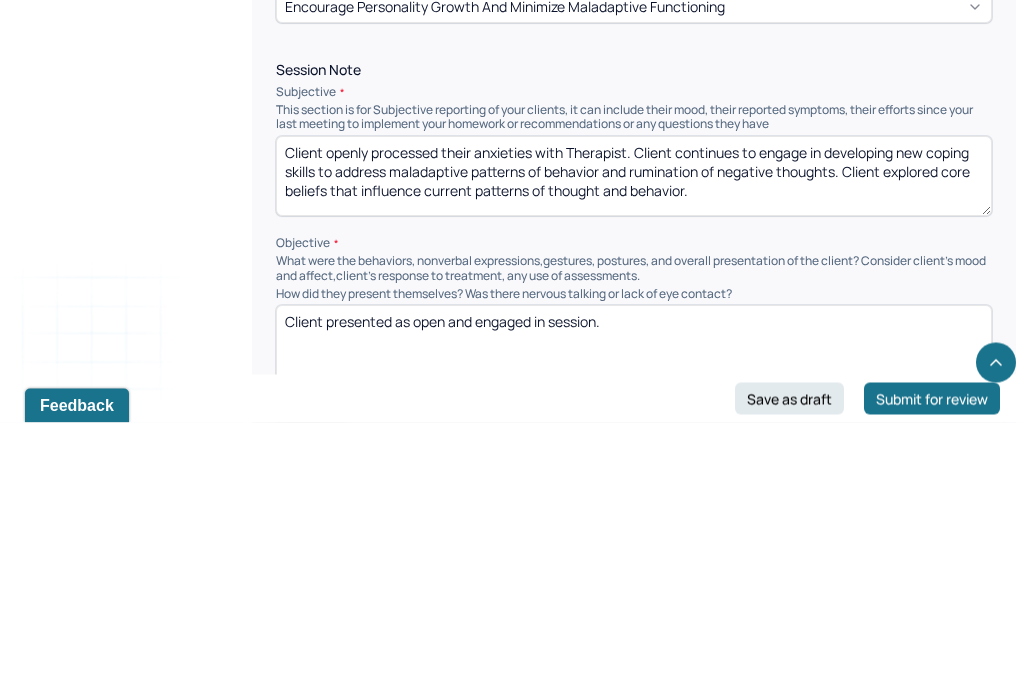click on "Client openly processed their anxieties with Therapist. Client continues to engage in developing new coping skills to address maladaptive patterns of behavior and rumination of negative thoughts. Client explored core beliefs that influence current patterns of thought and behavior." at bounding box center [634, 452] 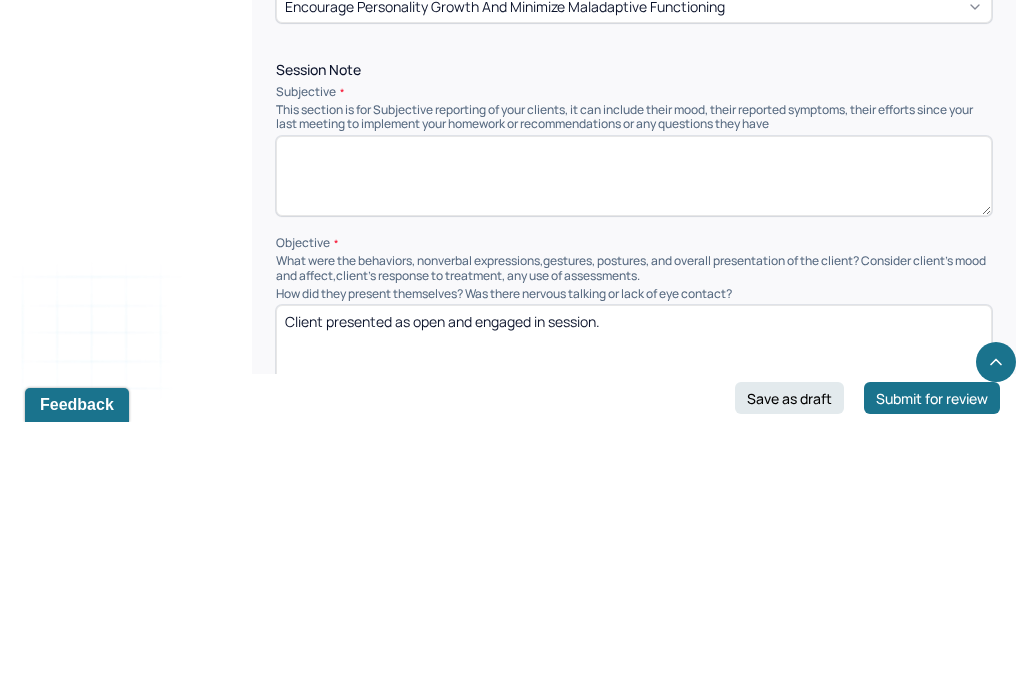 click at bounding box center [634, 452] 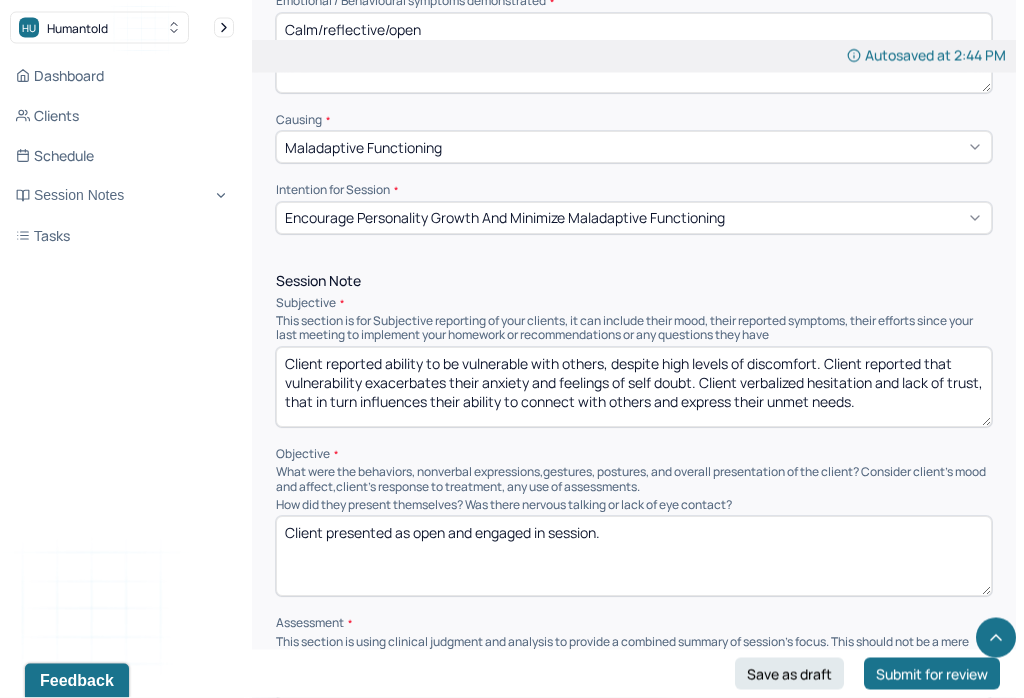 scroll, scrollTop: 1023, scrollLeft: 0, axis: vertical 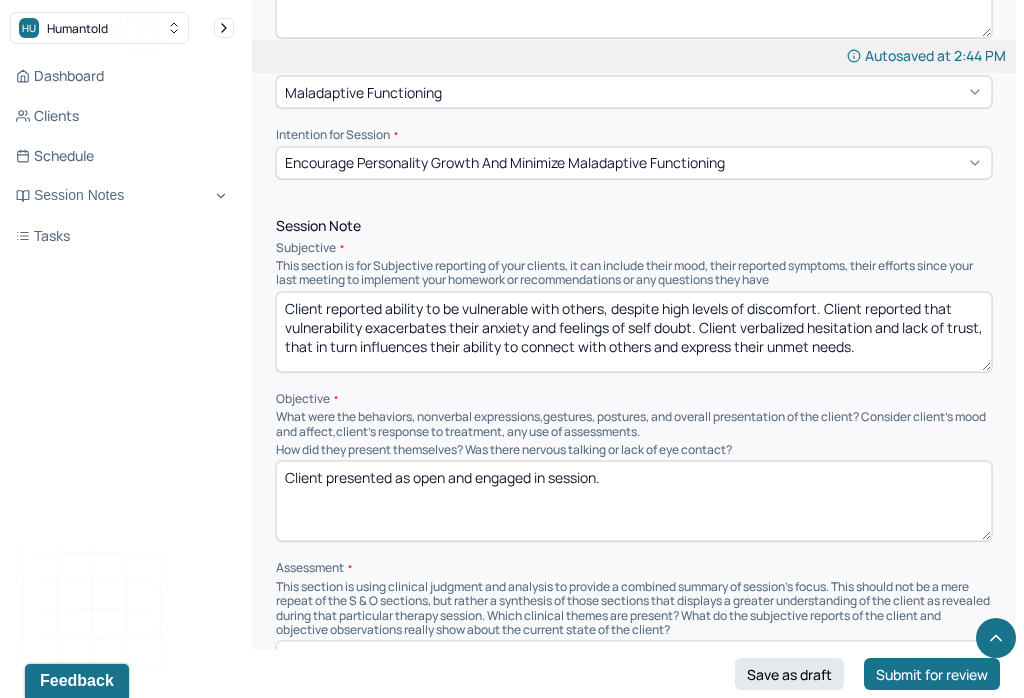 type on "Client reported ability to be vulnerable with others, despite high levels of discomfort. Client reported that vulnerability exacerbates their anxiety and feelings of self doubt. Client verbalized hesitation and lack of trust, that in turn influences their ability to connect with others and express their unmet needs." 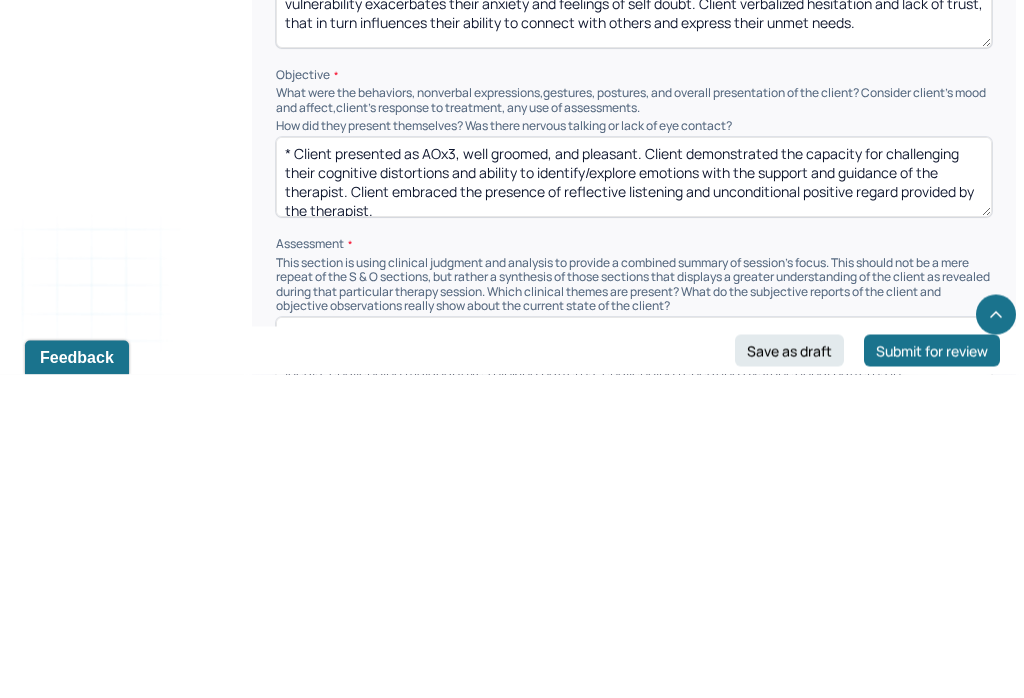 scroll, scrollTop: 8, scrollLeft: 0, axis: vertical 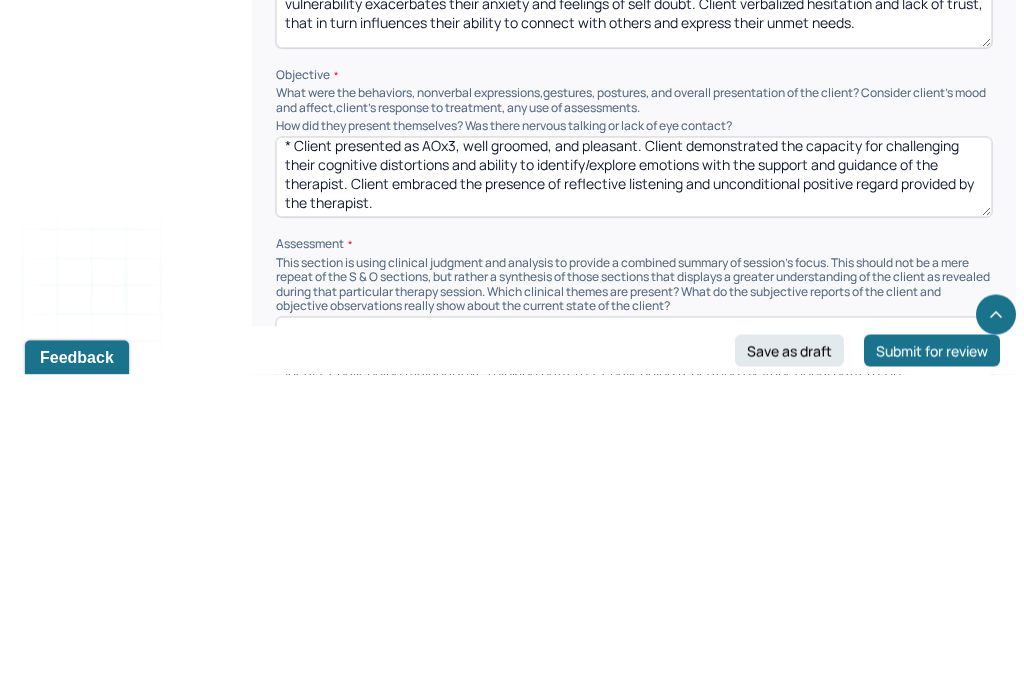 click on "* Client presented as AOx3, well groomed, and pleasant. Client demonstrated the capacity for challenging their cognitive distortions and ability to identify/explore emotions with the support and guidance of the therapist. Client embraced the presence of reflective listening and unconditional positive regard provided by the therapist." at bounding box center (634, 501) 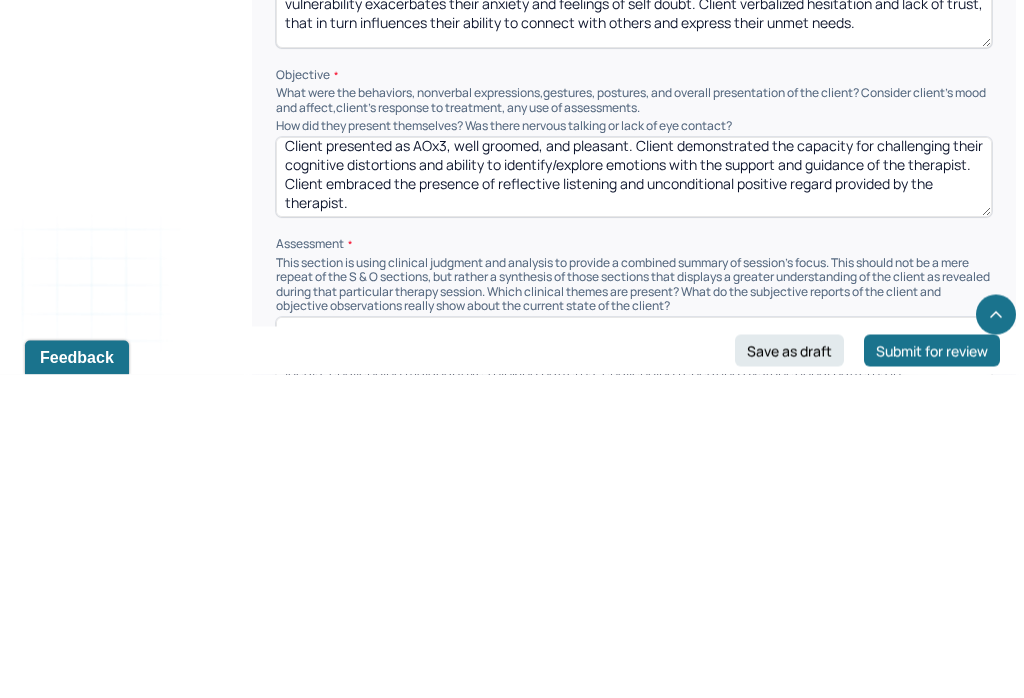 scroll, scrollTop: 5, scrollLeft: 0, axis: vertical 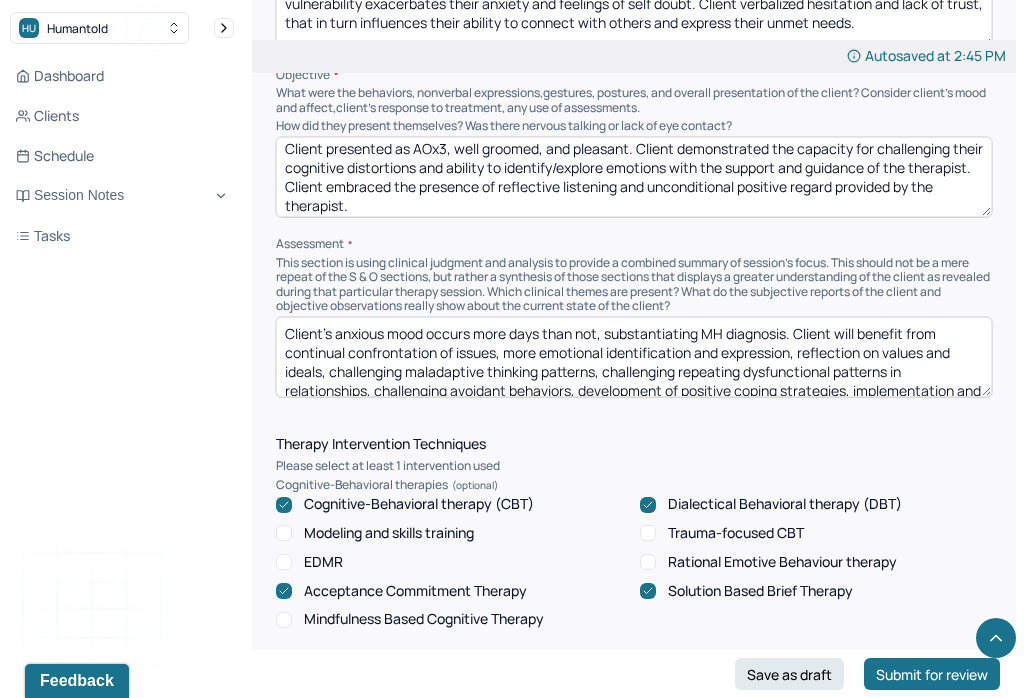 type on "Client presented as AOx3, well groomed, and pleasant. Client demonstrated the capacity for challenging their cognitive distortions and ability to identify/explore emotions with the support and guidance of the therapist. Client embraced the presence of reflective listening and unconditional positive regard provided by the therapist." 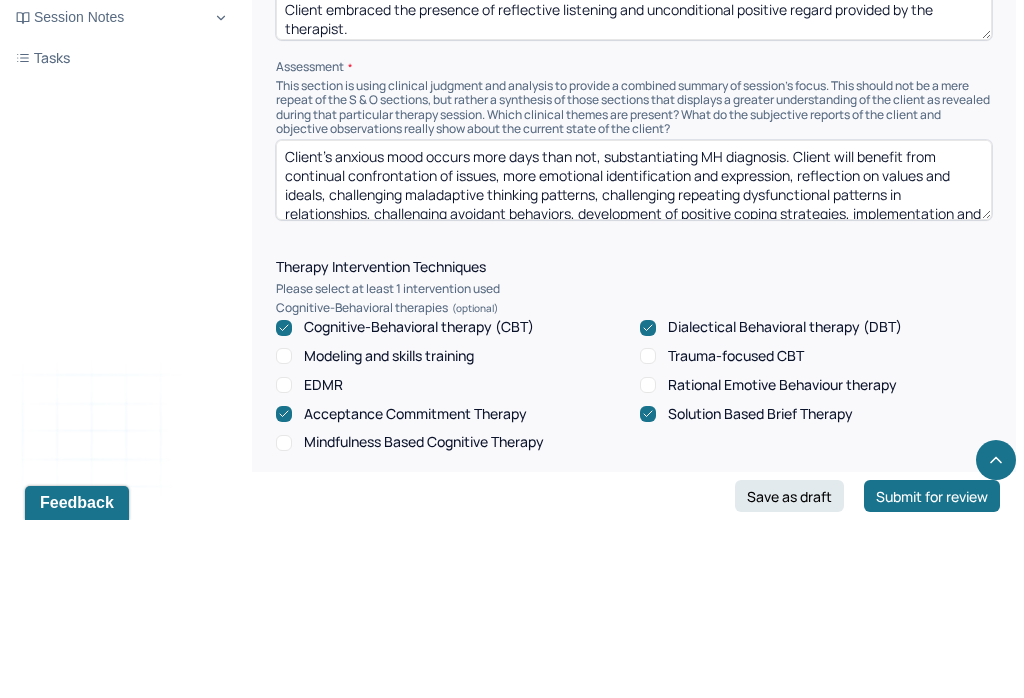 click on "Client’s anxious mood occurs more days than not, substantiating MH diagnosis. Client will benefit from continual confrontation of issues, more emotional identification and expression, reflection on values and ideals, challenging maladaptive thinking patterns, challenging repeating dysfunctional patterns in relationships, challenging avoidant behaviors, development of positive coping strategies, implementation and enforcing boundaries, and processing past and current issues. Utilized DBT/CBT to address therapy goals, anxiety symptoms, and to work on positive coping strategies." at bounding box center (634, 358) 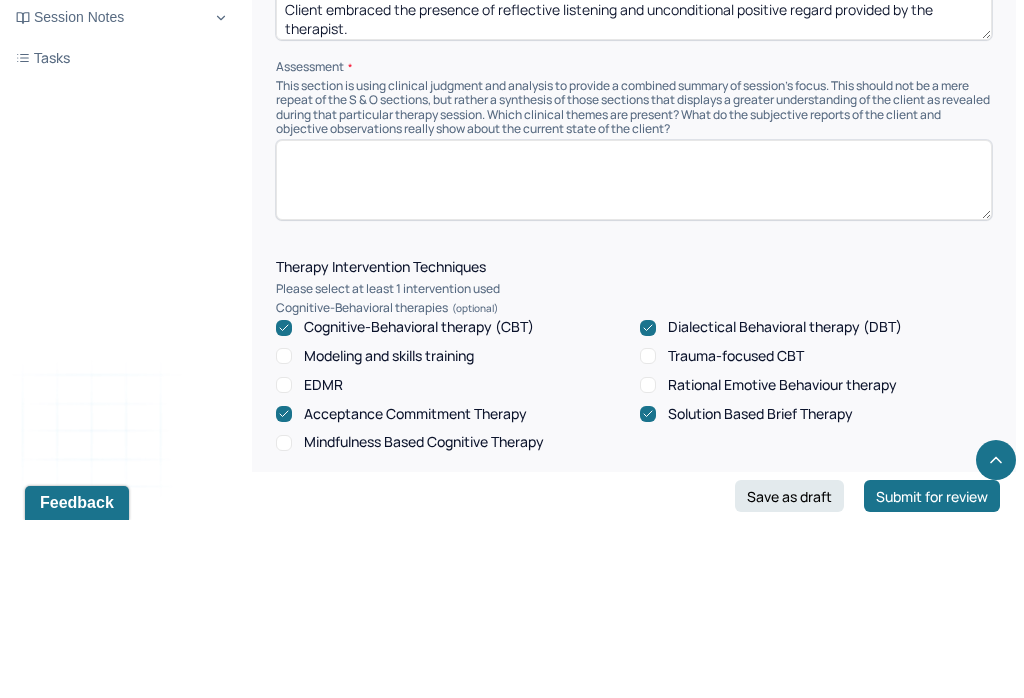 scroll, scrollTop: 1524, scrollLeft: 0, axis: vertical 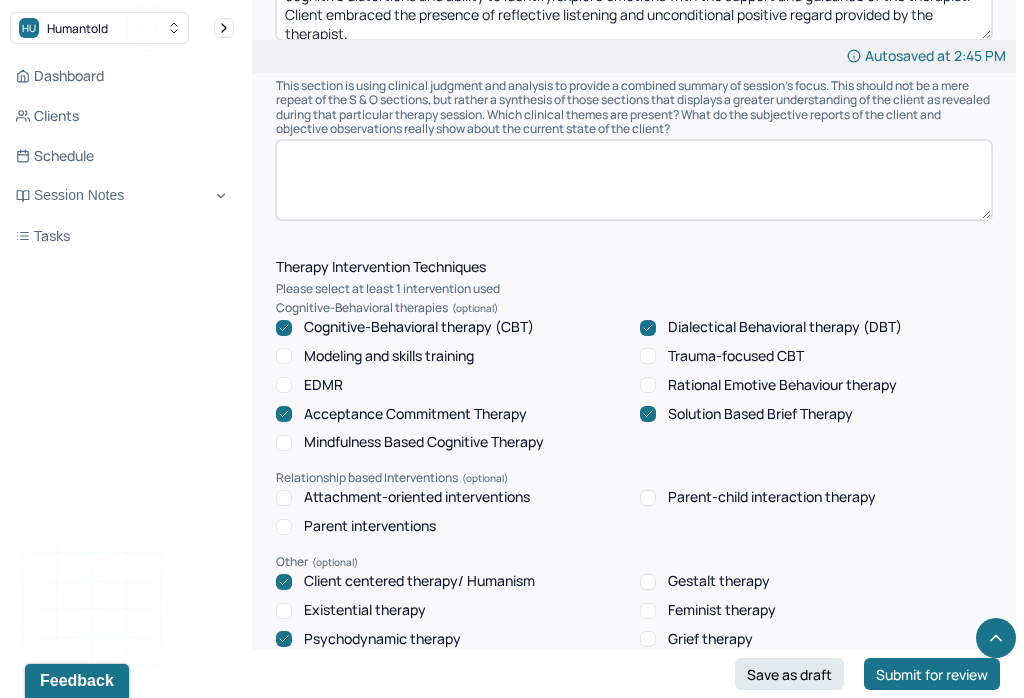 click on "HU Humantold Dashboard Clients Schedule Session Notes Tasks ES [FIRST]   [LAST] provider Logout Edit Note  FAQs Theme ES [FIRST]   [LAST] Autosaved at [TIME] Appointment Details Client name [FIRST] [LAST] Date of service [DATE] Time [TIME] - [TIME] Duration 55mins Appointment type individual therapy Provider name [FIRST] [LAST] Modifier 1 95 Telemedicine Note type Individual soap note Load previous session note Instructions The fields marked with an asterisk ( * ) are required before you can submit your notes. Before you can submit your session notes, they must be signed. You have the option to save your notes as a draft before making a submission. Appointment location * Teletherapy Client Teletherapy Location here Home Office Other Provider Teletherapy Location Home Office Other Consent was received for the teletherapy session The teletherapy session was conducted via video Primary diagnosis * F42.8 OTHER OBSESSIVE-COMPULSIVE DISORDER (optional) *" at bounding box center (512, 369) 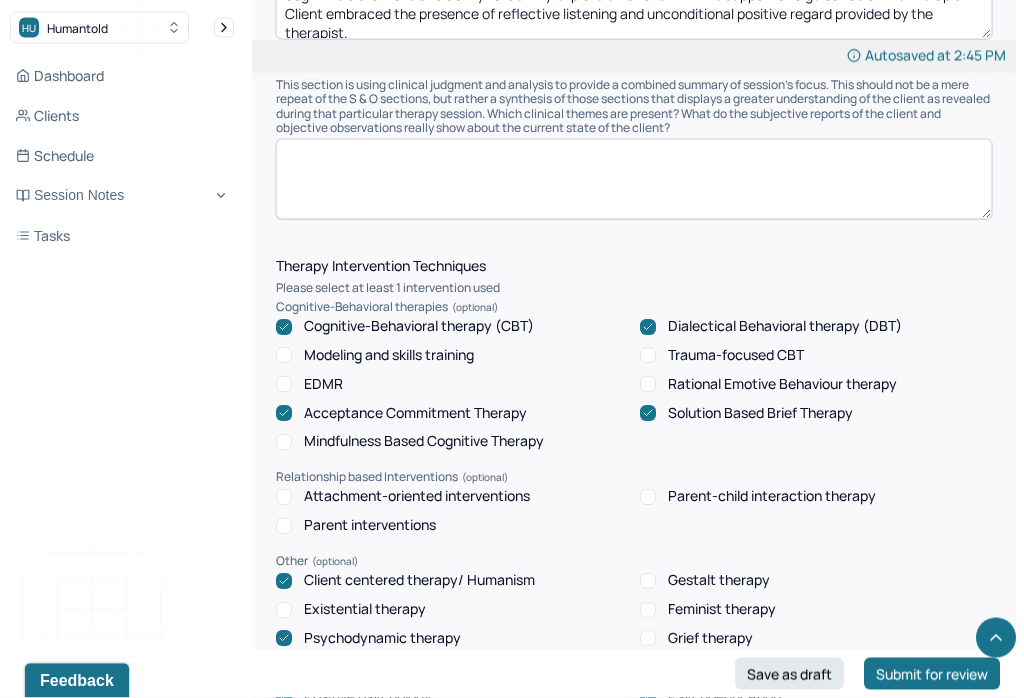 click at bounding box center [634, 180] 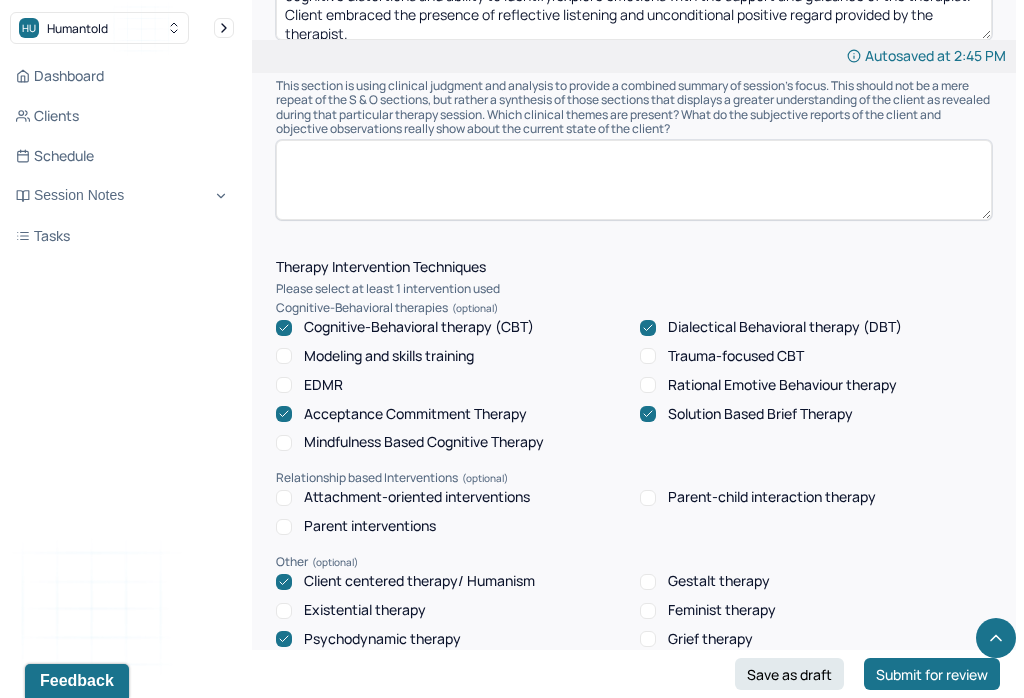 click at bounding box center [634, 180] 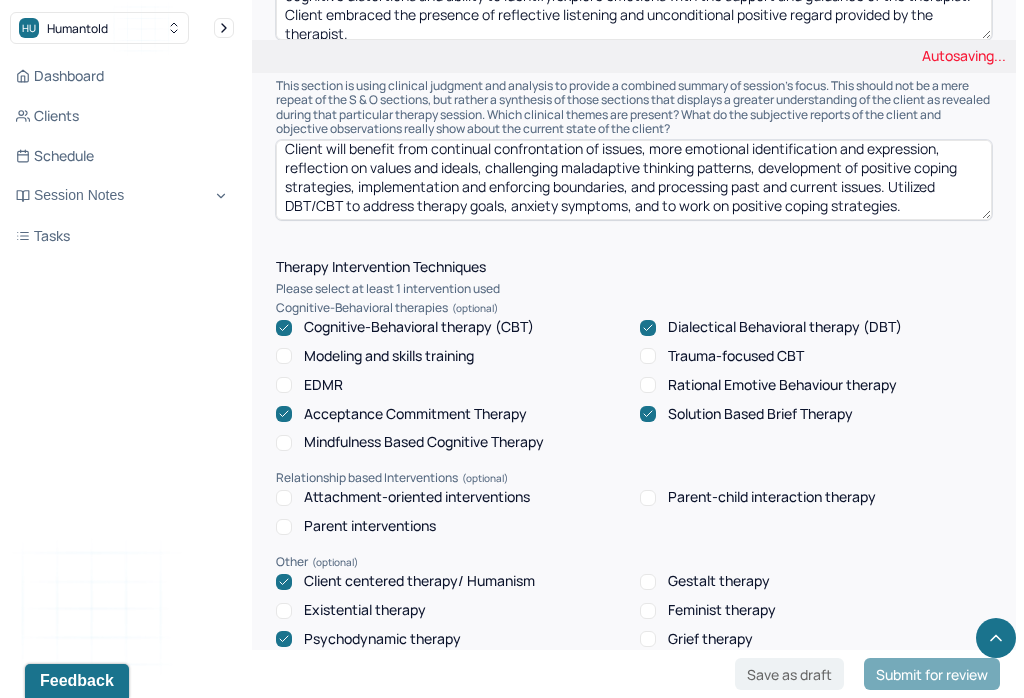 scroll, scrollTop: -1, scrollLeft: 0, axis: vertical 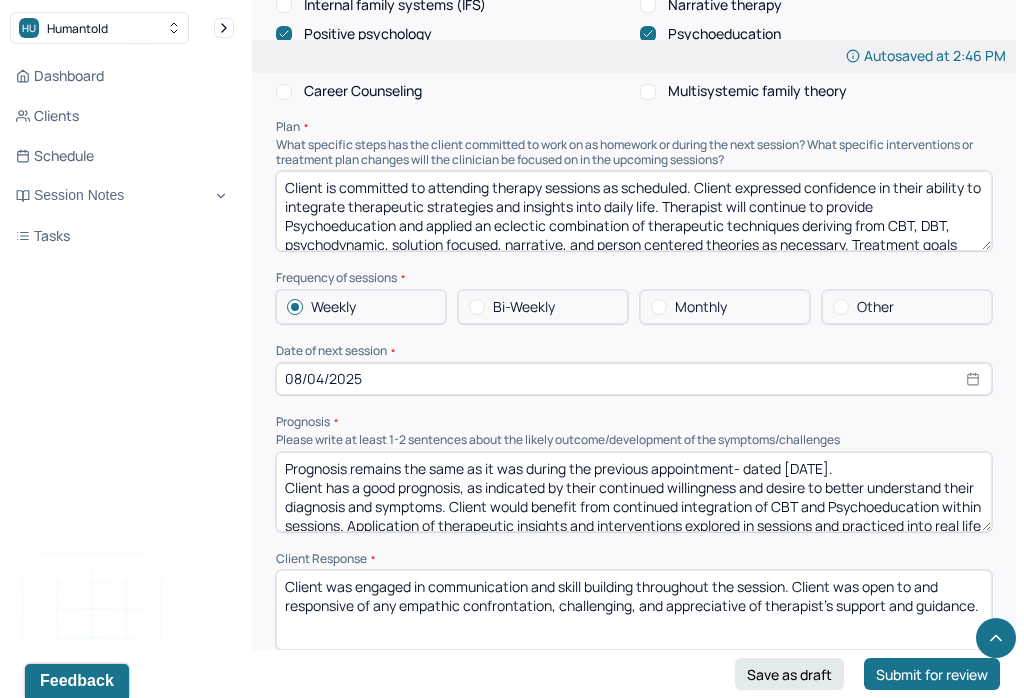 type on "Client will benefit from continual confrontation of issues, more emotional identification and expression, reflection on values and ideals, challenging maladaptive thinking patterns, development of positive coping strategies, implementation and enforcing boundaries, and processing past and current issues. Utilized DBT/CBT to address therapy goals, anxiety symptoms, and to work on positive coping strategies." 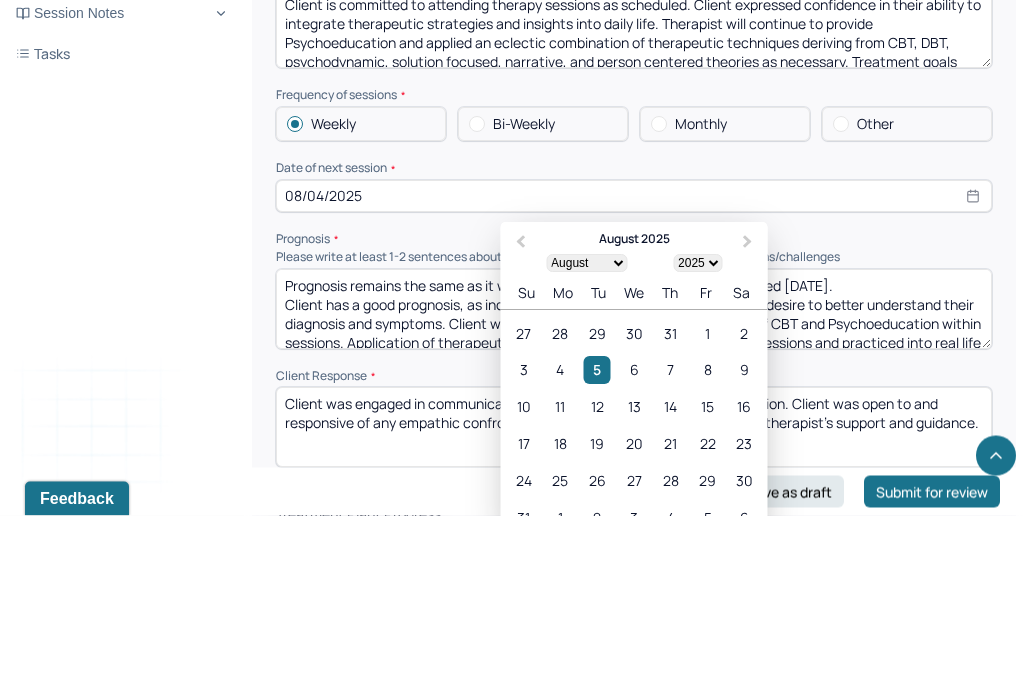scroll, scrollTop: 2370, scrollLeft: 0, axis: vertical 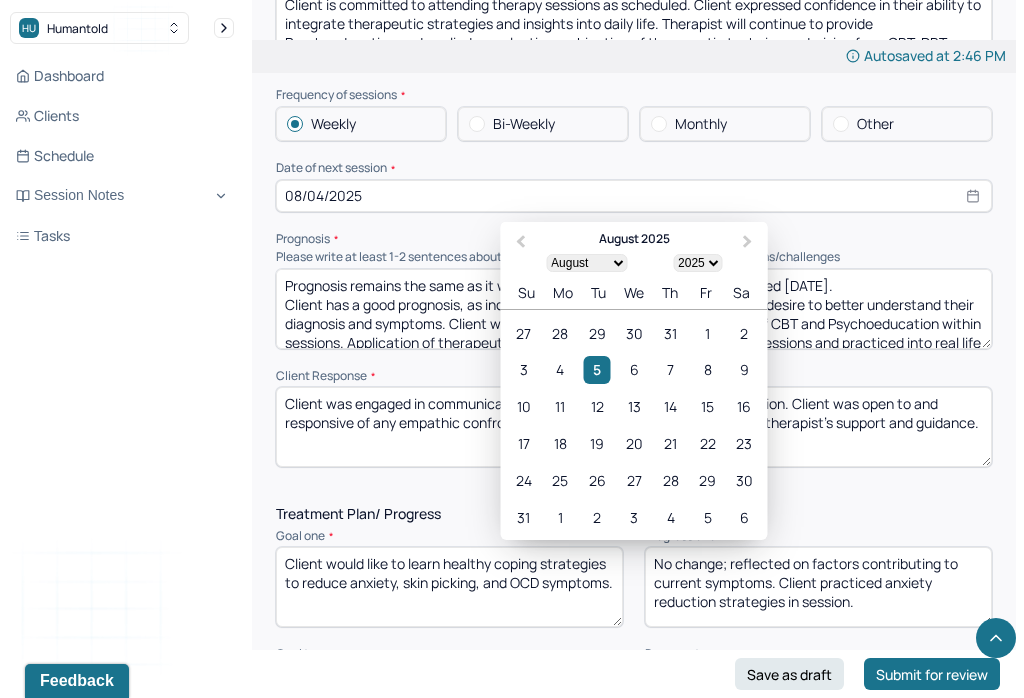 click on "11" at bounding box center [560, 406] 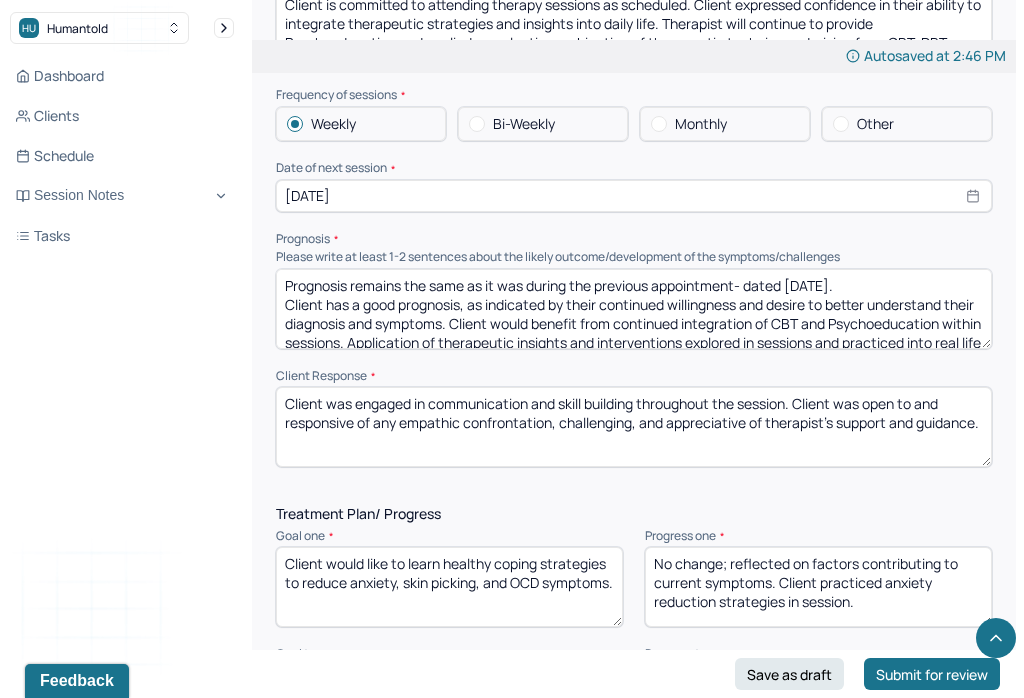 click on "Prognosis remains the same as it was during the previous appointment- dated [DATE].
Client has a good prognosis, as indicated by their continued willingness and desire to better understand their diagnosis and symptoms. Client would benefit from continued integration of CBT and Psychoeducation within sessions. Application of therapeutic insights and interventions explored in sessions and practiced into real life situations can enhance client’s understanding of factors that often yield maladaptive responses as well as their ability to exercise symptom management." at bounding box center [634, 309] 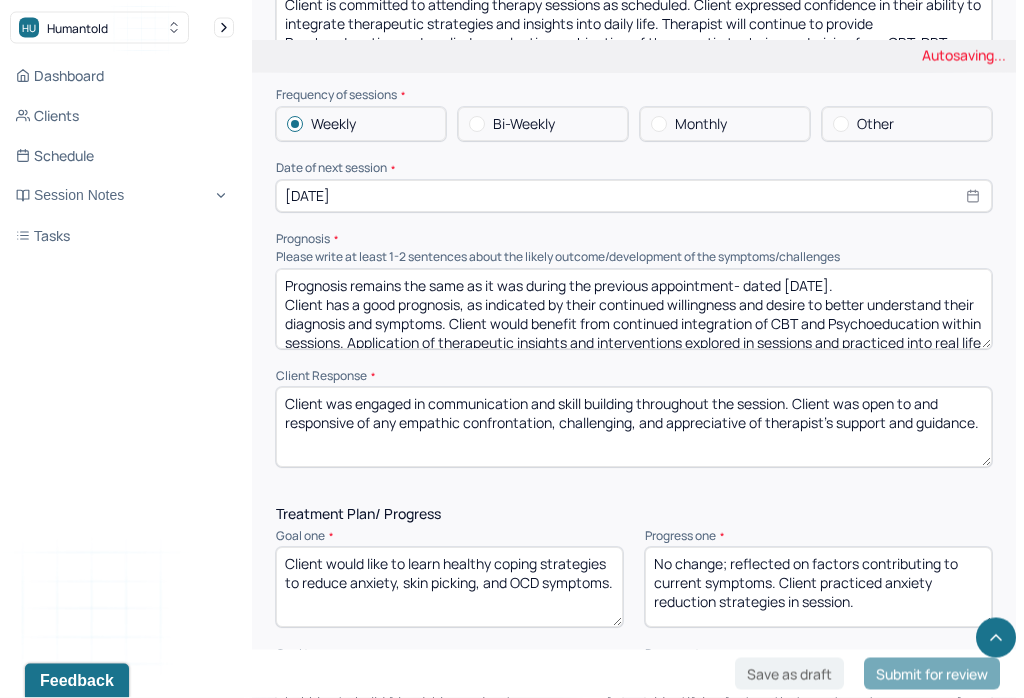 scroll, scrollTop: 2370, scrollLeft: 0, axis: vertical 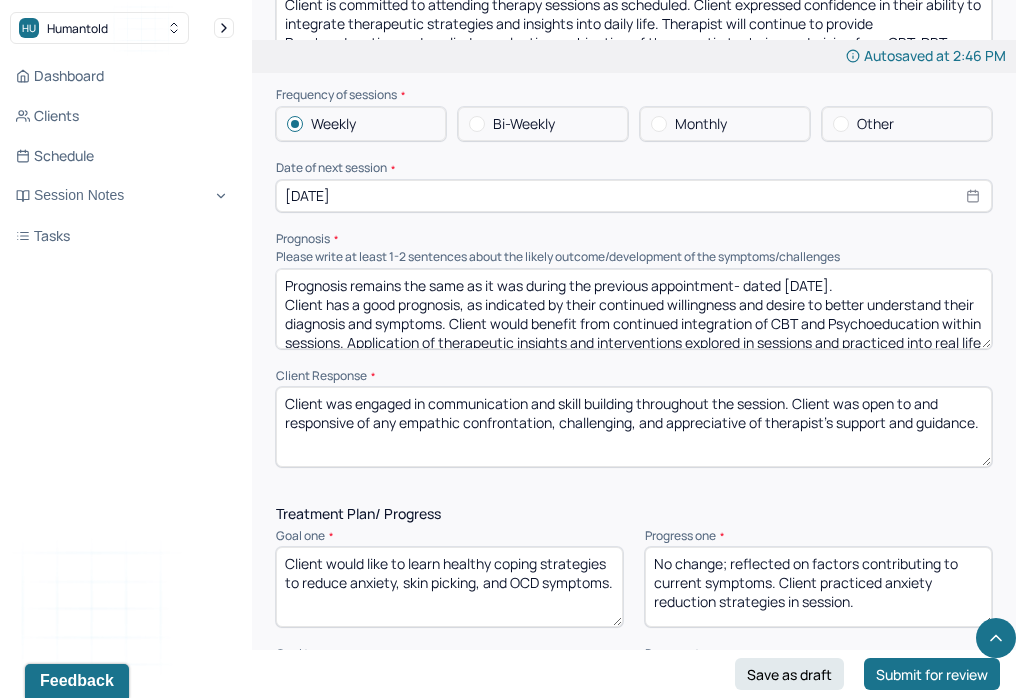 type on "Prognosis remains the same as it was during the previous appointment- dated [DATE].
Client has a good prognosis, as indicated by their continued willingness and desire to better understand their diagnosis and symptoms. Client would benefit from continued integration of CBT and Psychoeducation within sessions. Application of therapeutic insights and interventions explored in sessions and practiced into real life situations can enhance client’s understanding of factors that often yield maladaptive responses as well as their ability to exercise symptom management." 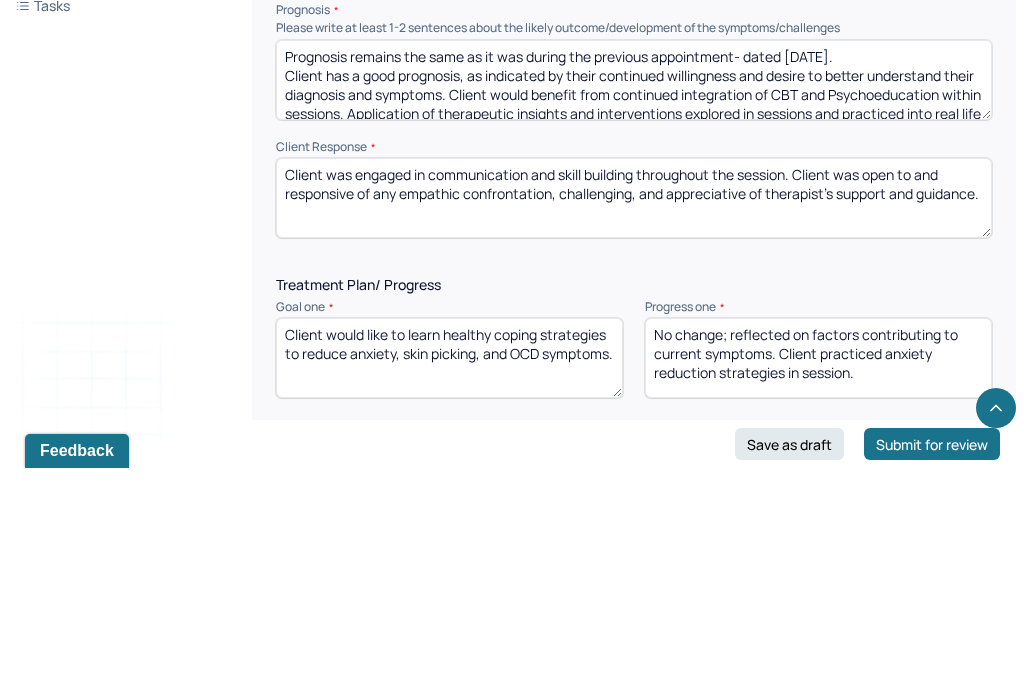 click on "Client was engaged in communication and skill building throughout the session. Client was open to and responsive of any empathic confrontation, challenging, and appreciative of therapist’s support and guidance." at bounding box center [634, 428] 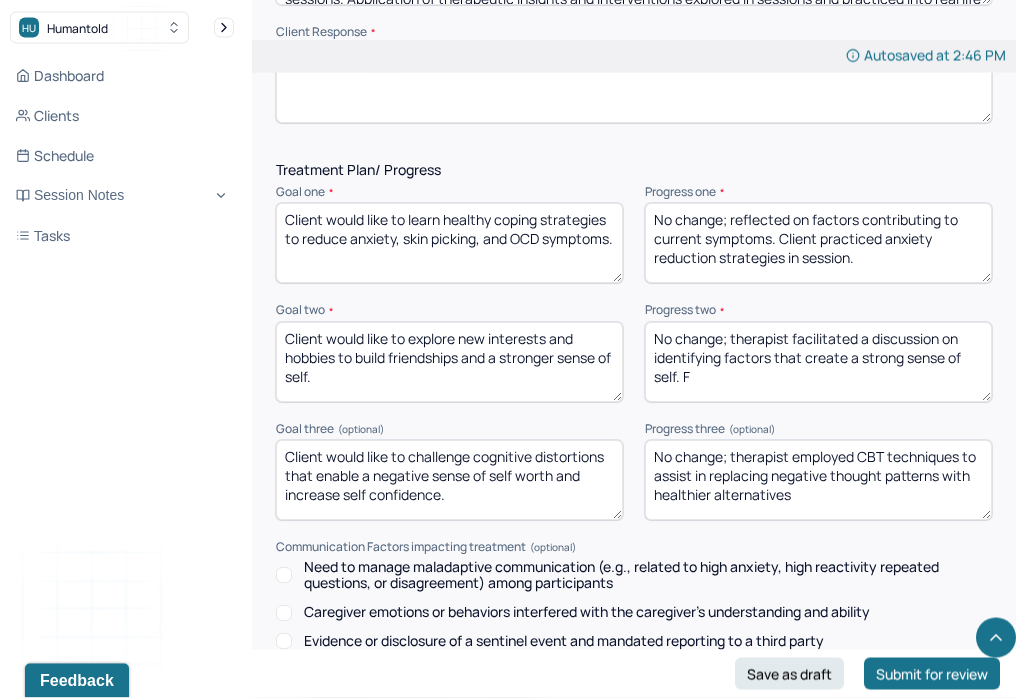 scroll, scrollTop: 2714, scrollLeft: 0, axis: vertical 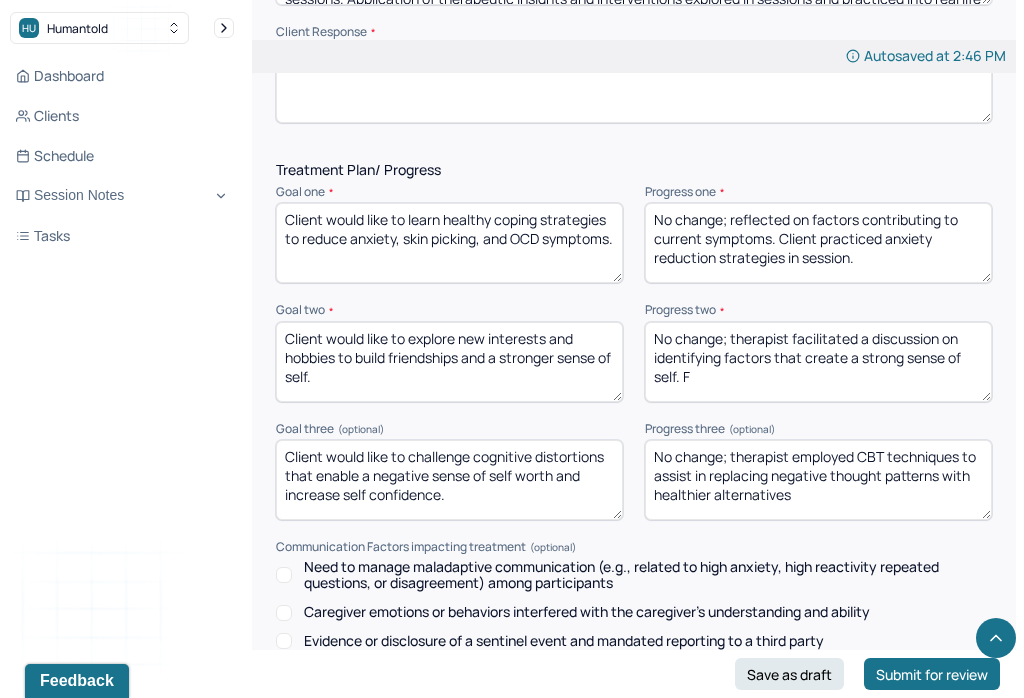 type on "Client was engaged in communication and skill building throughout the session." 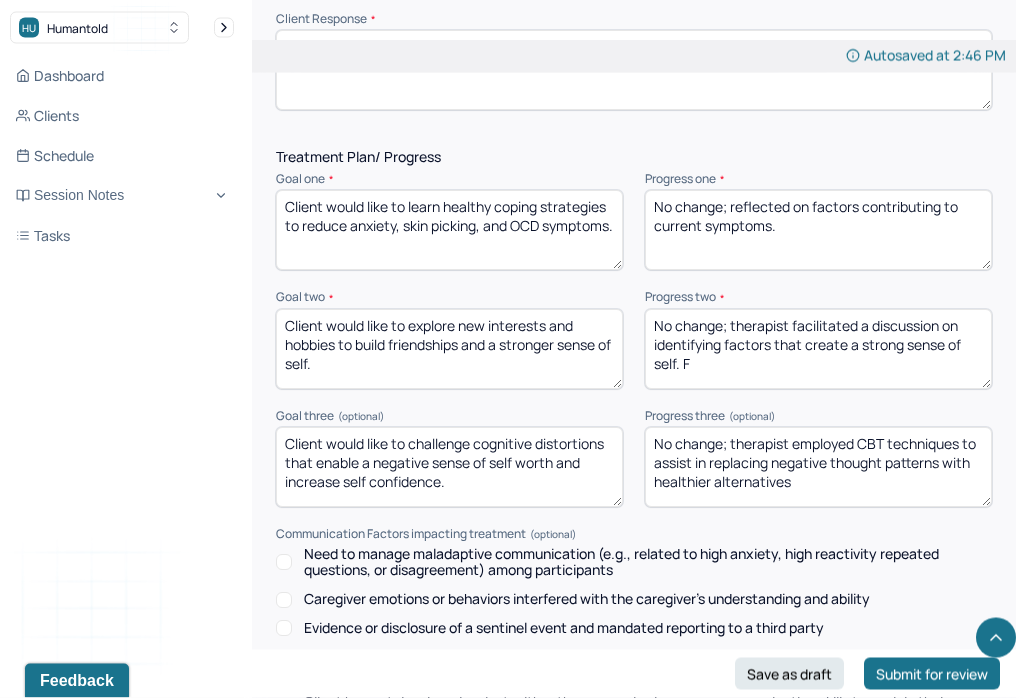 scroll, scrollTop: 2837, scrollLeft: 0, axis: vertical 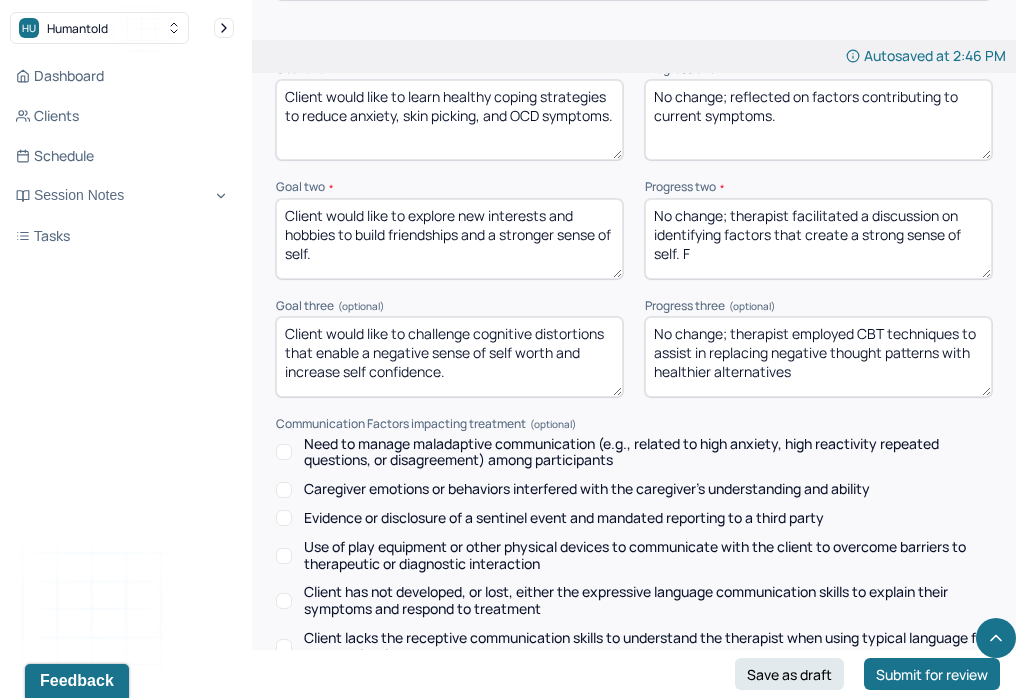 type on "No change; reflected on factors contributing to current symptoms." 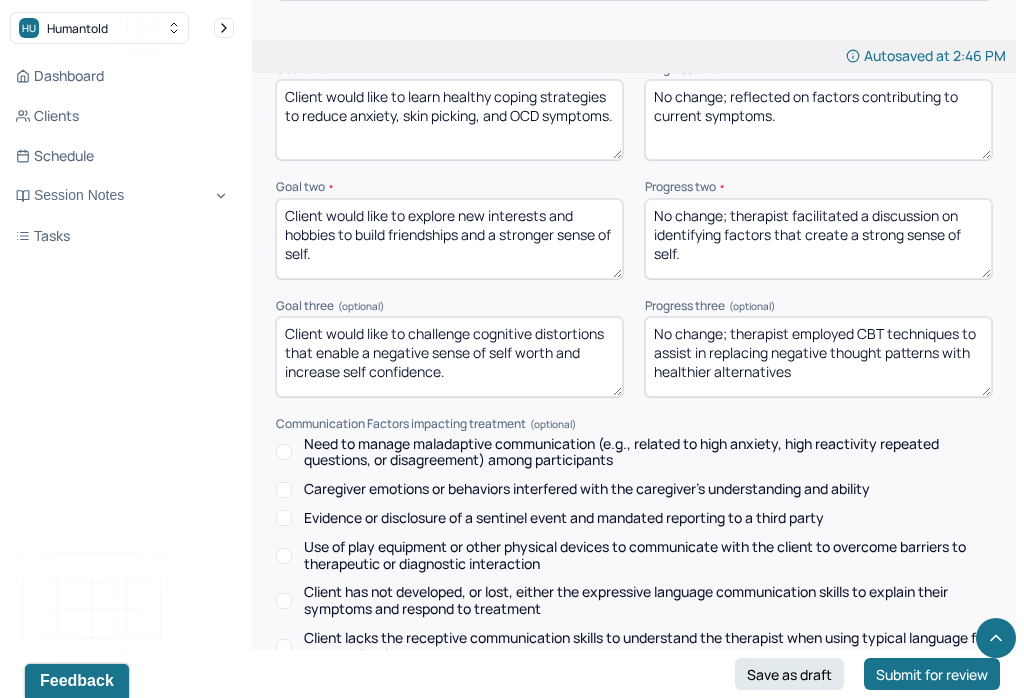click on "No change; therapist facilitated a discussion on identifying factors that create a strong sense of self." at bounding box center [818, 239] 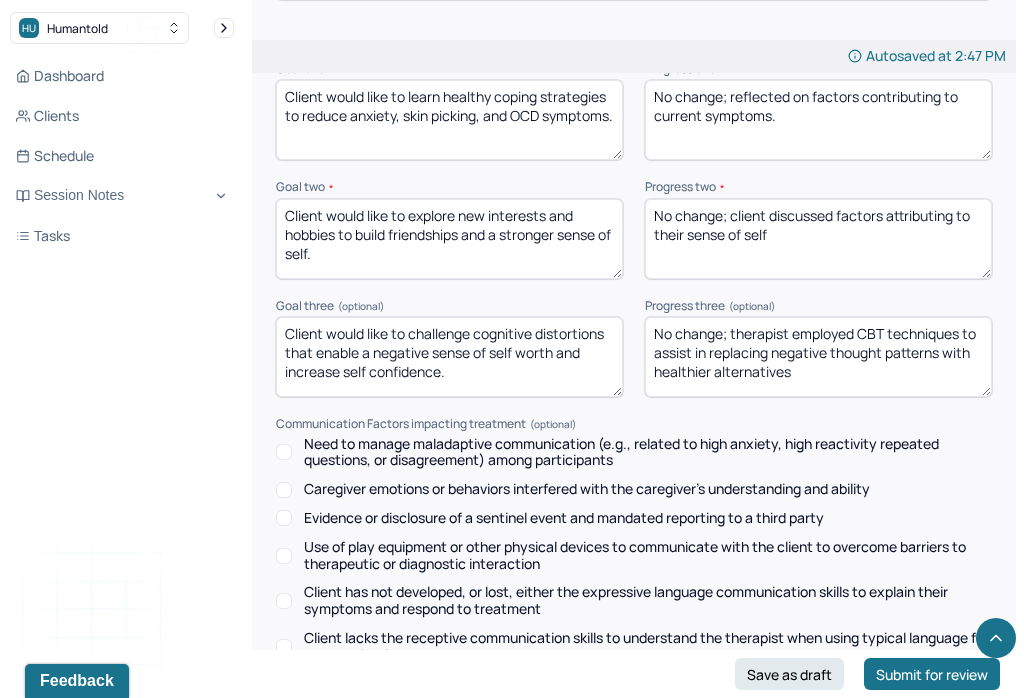 type on "No change; client discussed factors attributing to their sense of self" 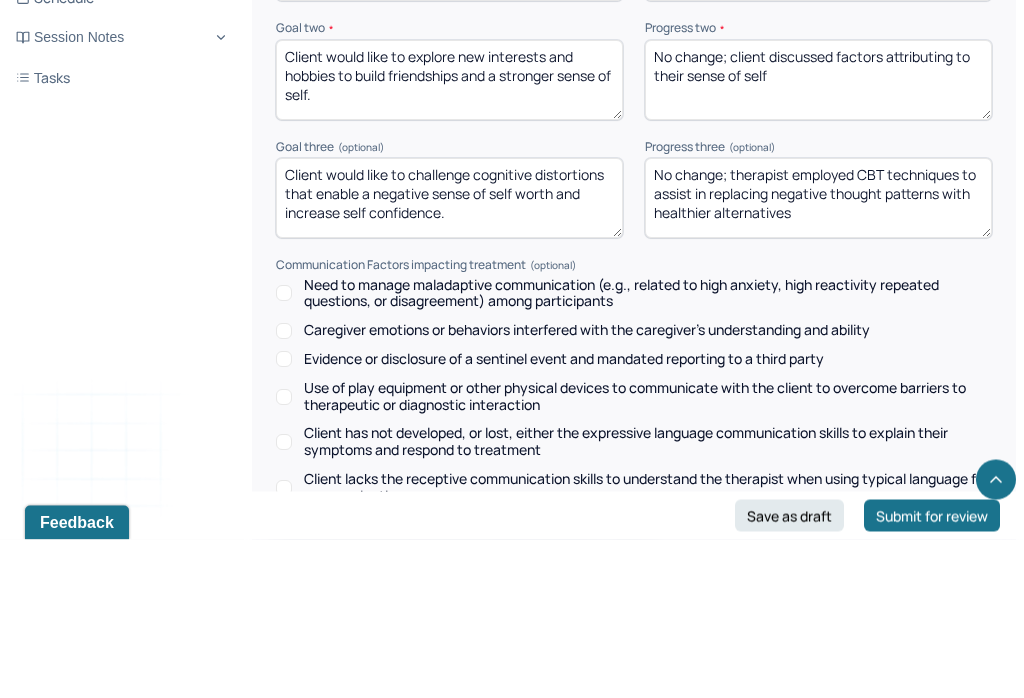 click on "No change; therapist employed CBT techniques to assist in replacing negative thought patterns with healthier alternatives" at bounding box center (818, 357) 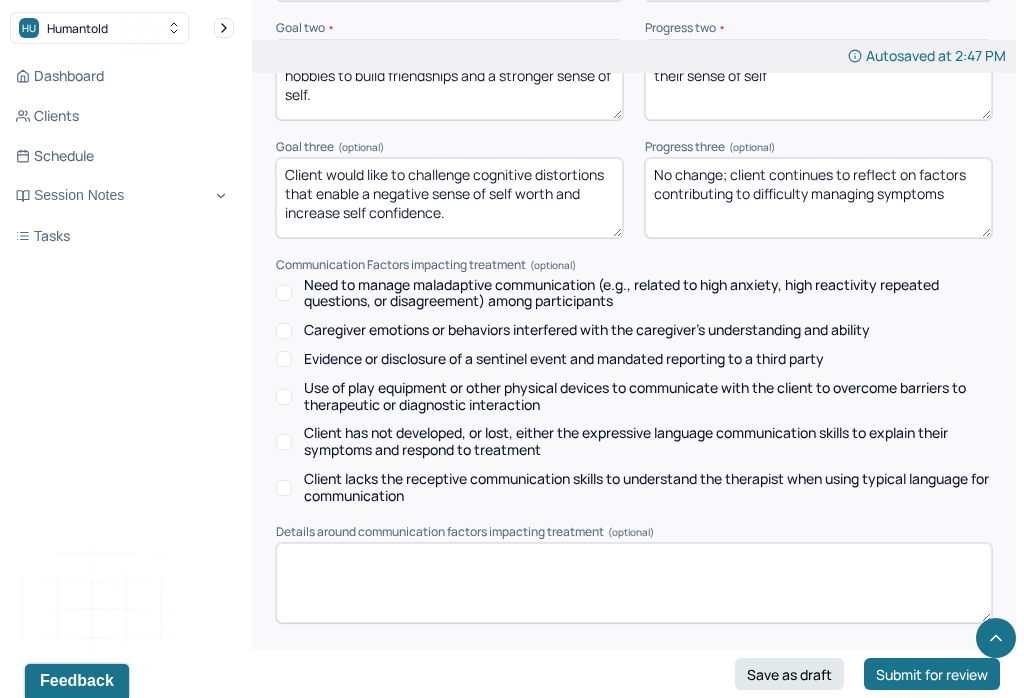 scroll, scrollTop: 3058, scrollLeft: 0, axis: vertical 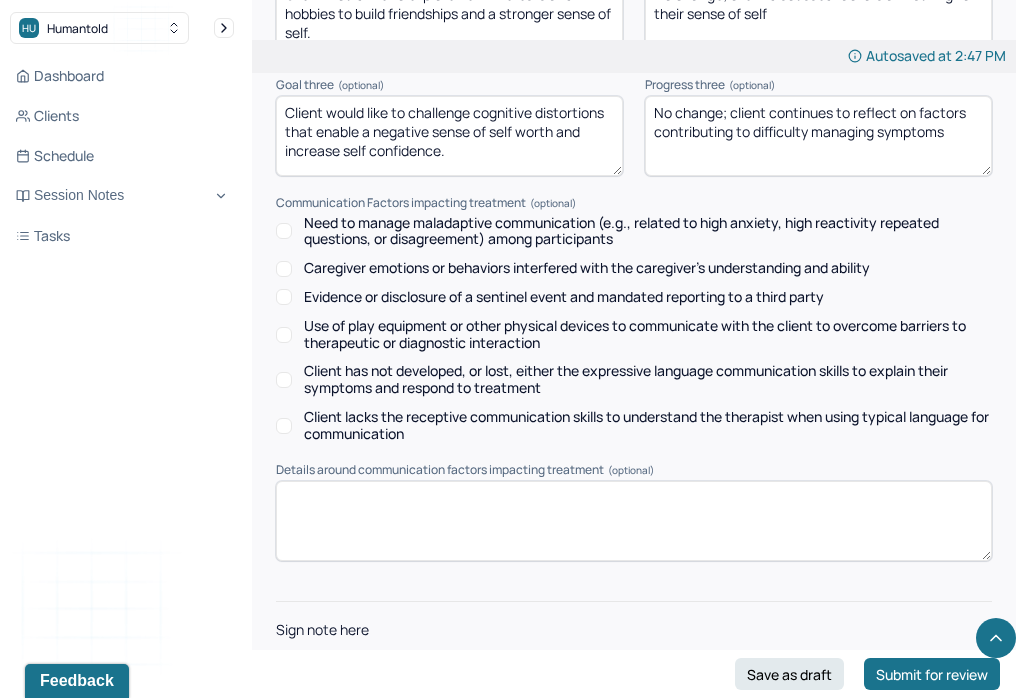 type on "No change; client continues to reflect on factors contributing to difficulty managing symptoms" 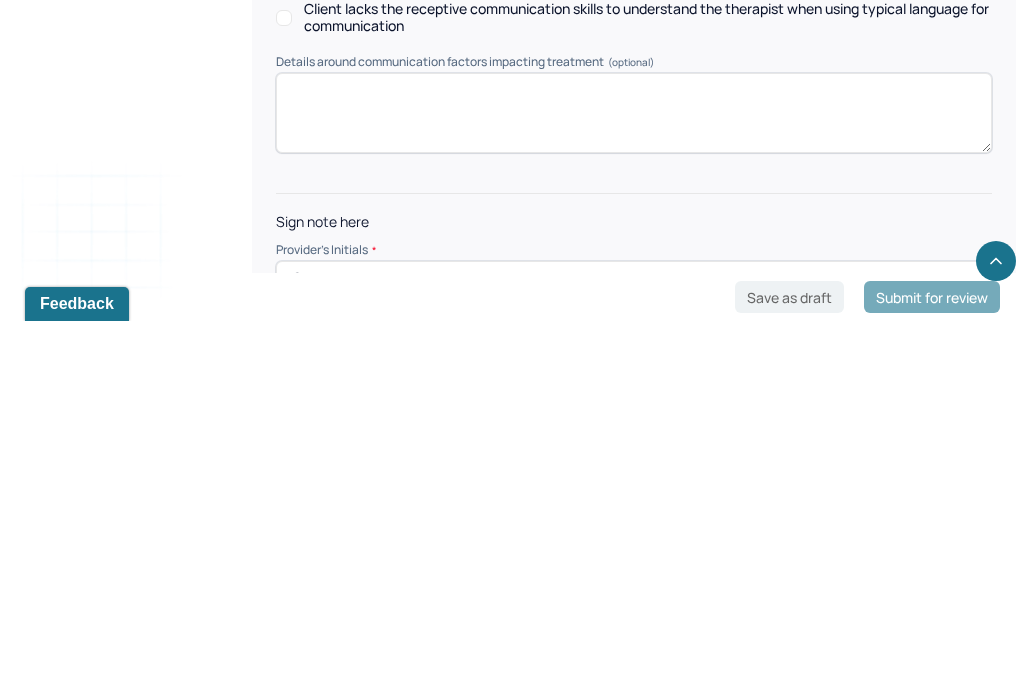scroll, scrollTop: 3058, scrollLeft: 0, axis: vertical 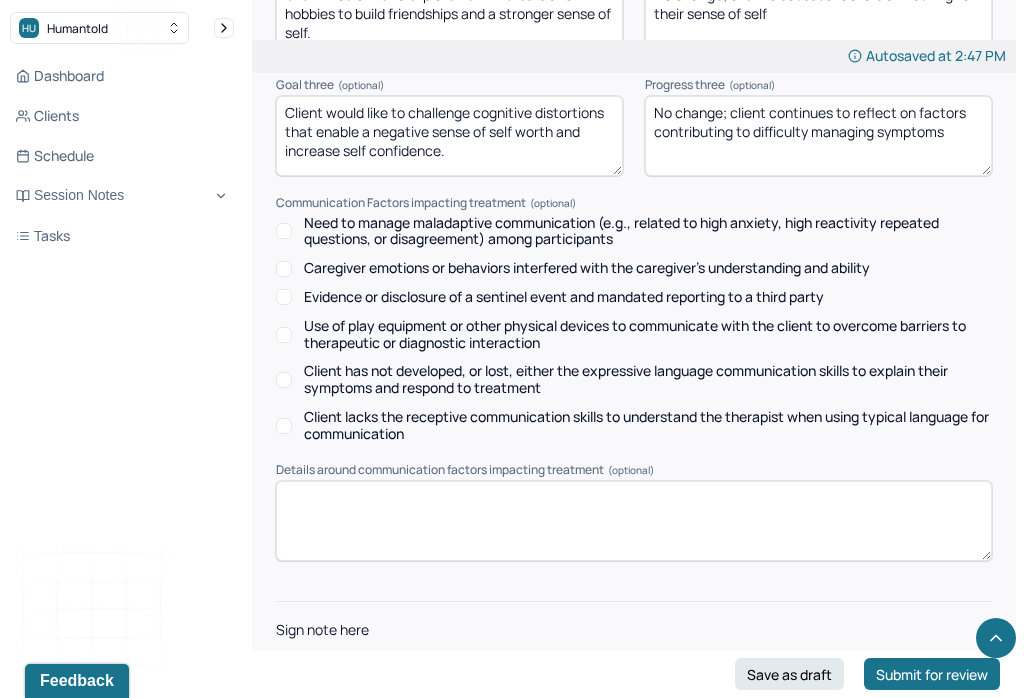 type on "ES" 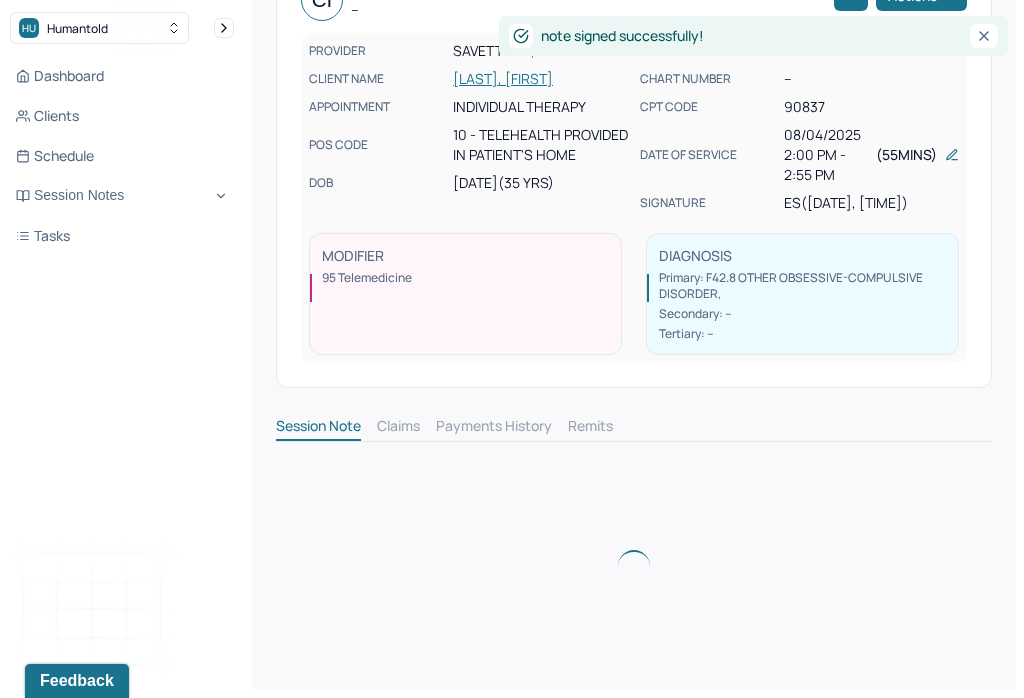 scroll, scrollTop: 0, scrollLeft: 0, axis: both 